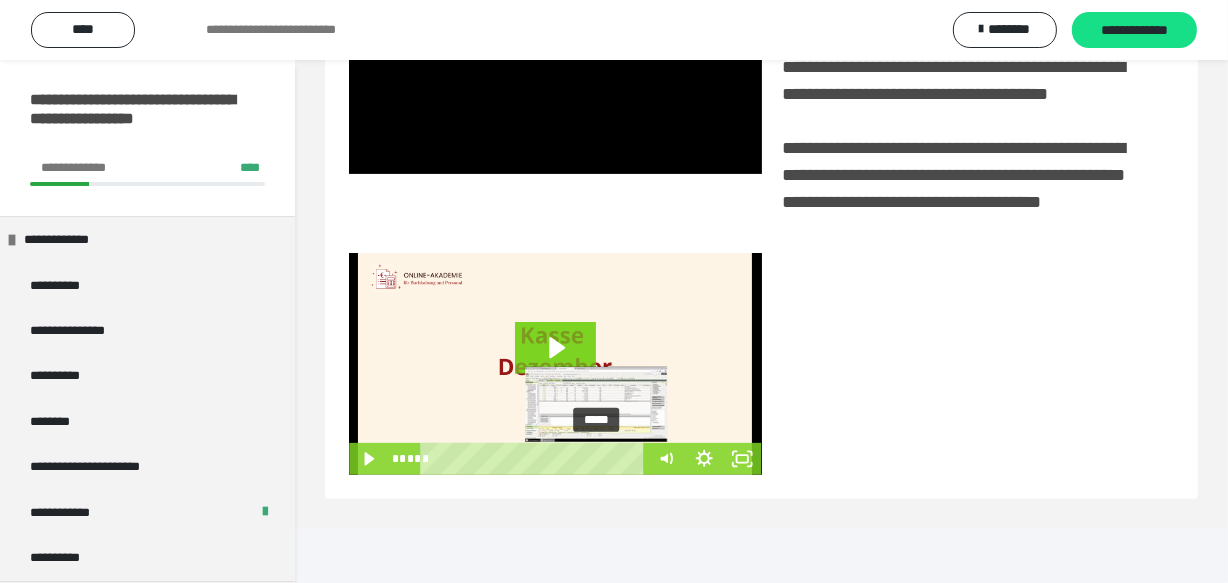 scroll, scrollTop: 0, scrollLeft: 0, axis: both 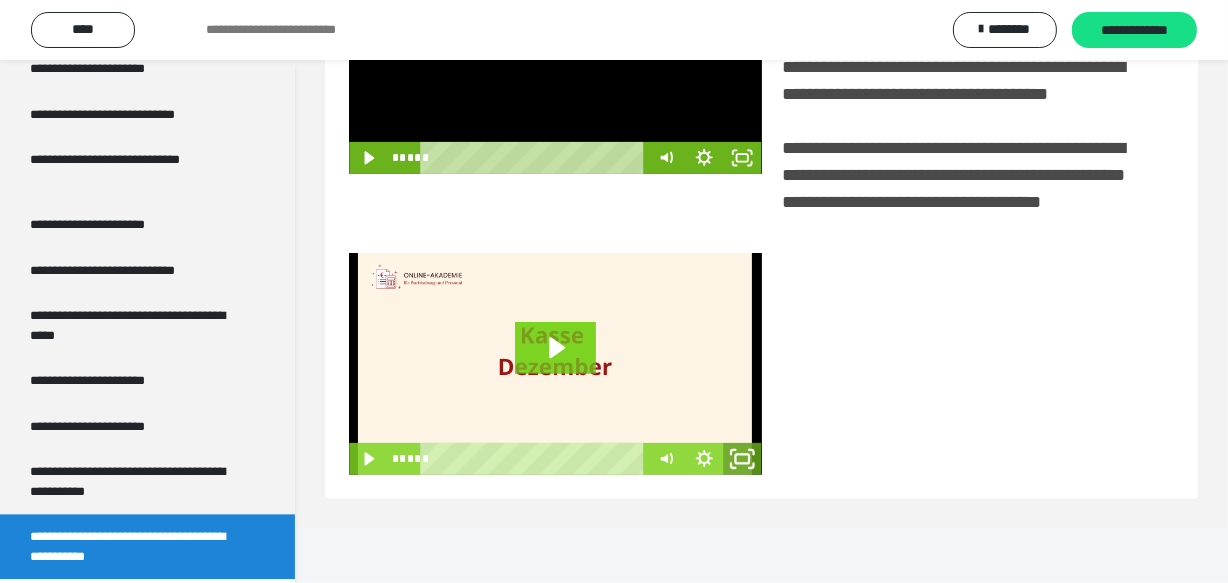 click 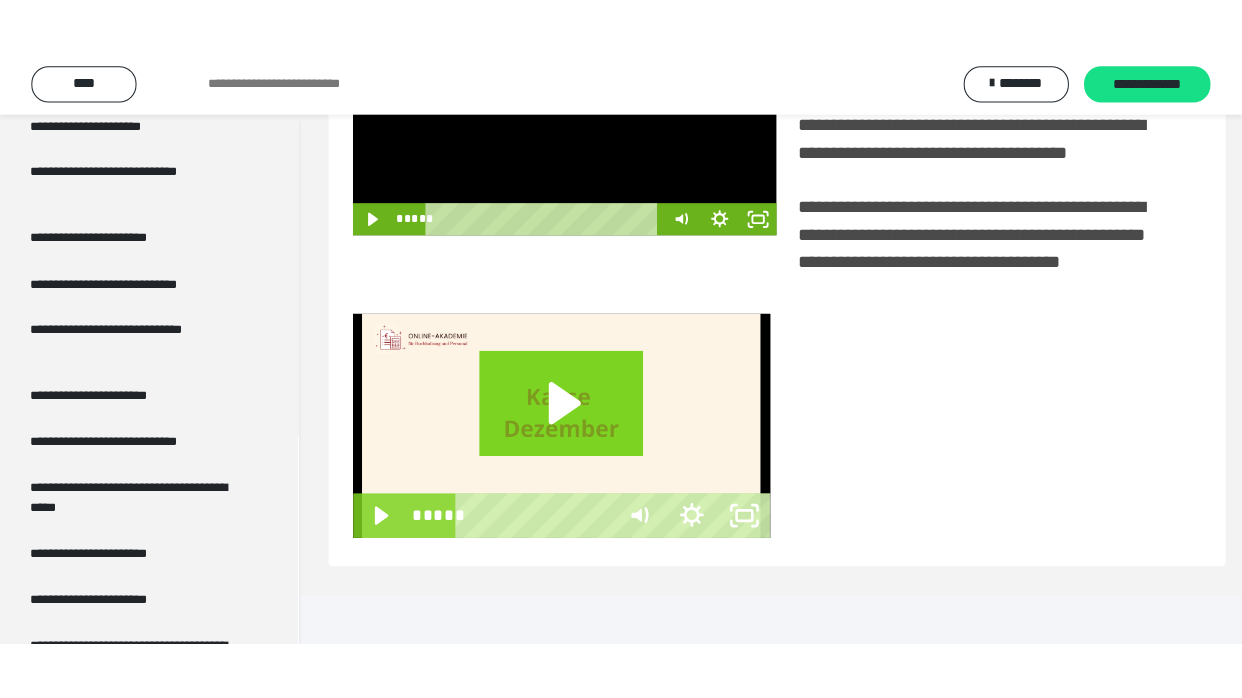 scroll, scrollTop: 381, scrollLeft: 0, axis: vertical 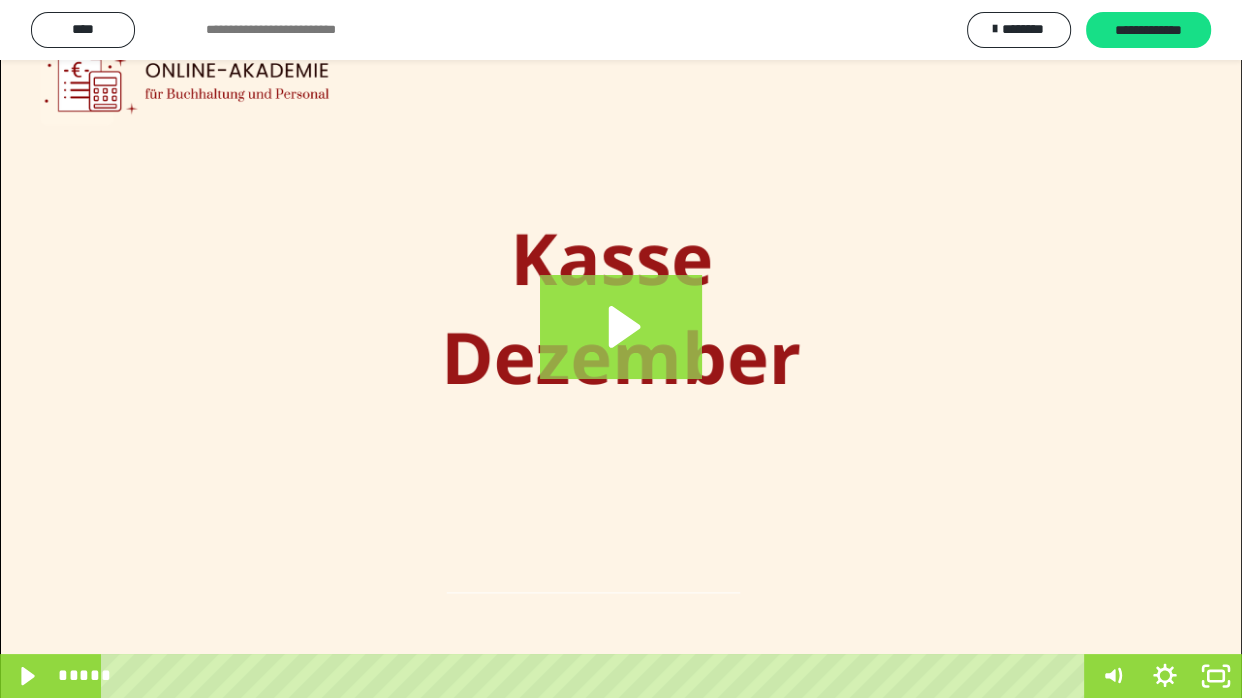 click 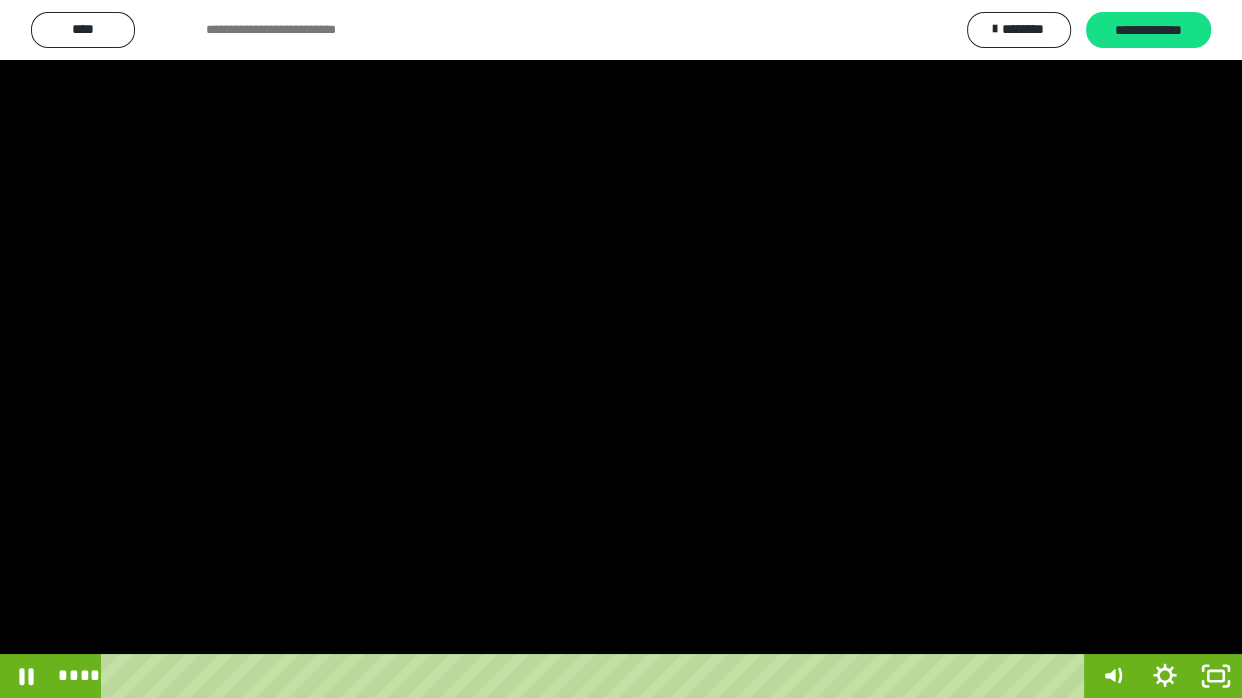 click at bounding box center (621, 349) 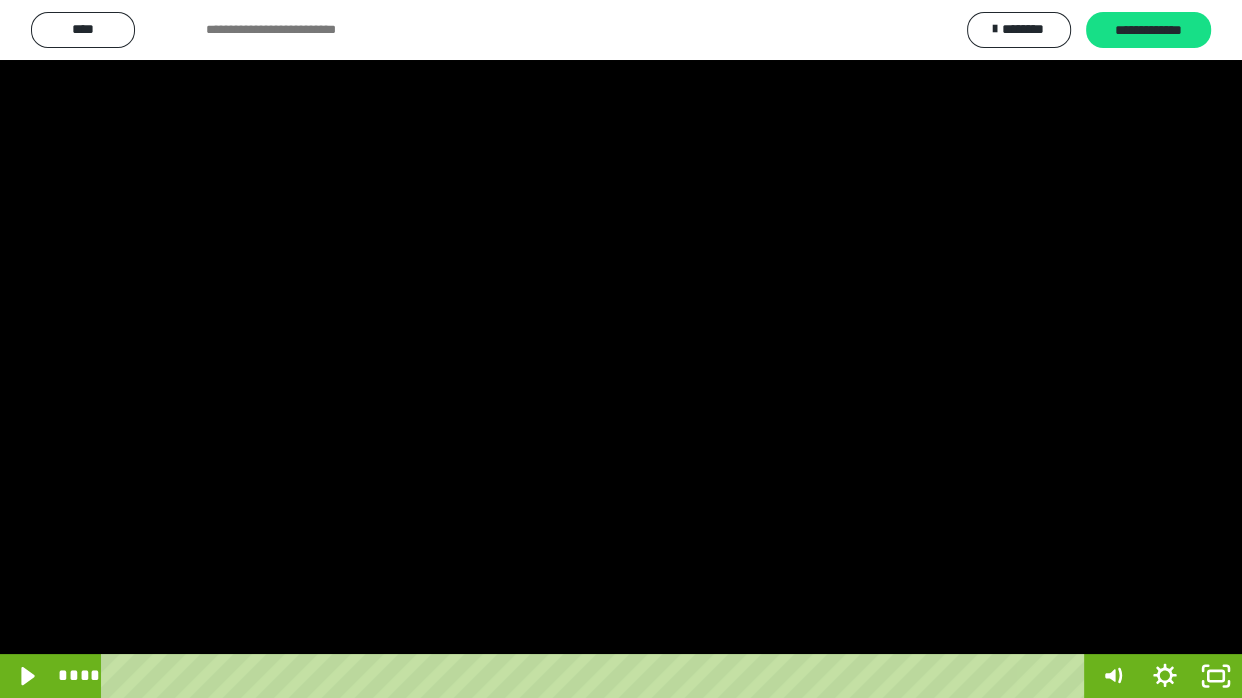 click at bounding box center [621, 349] 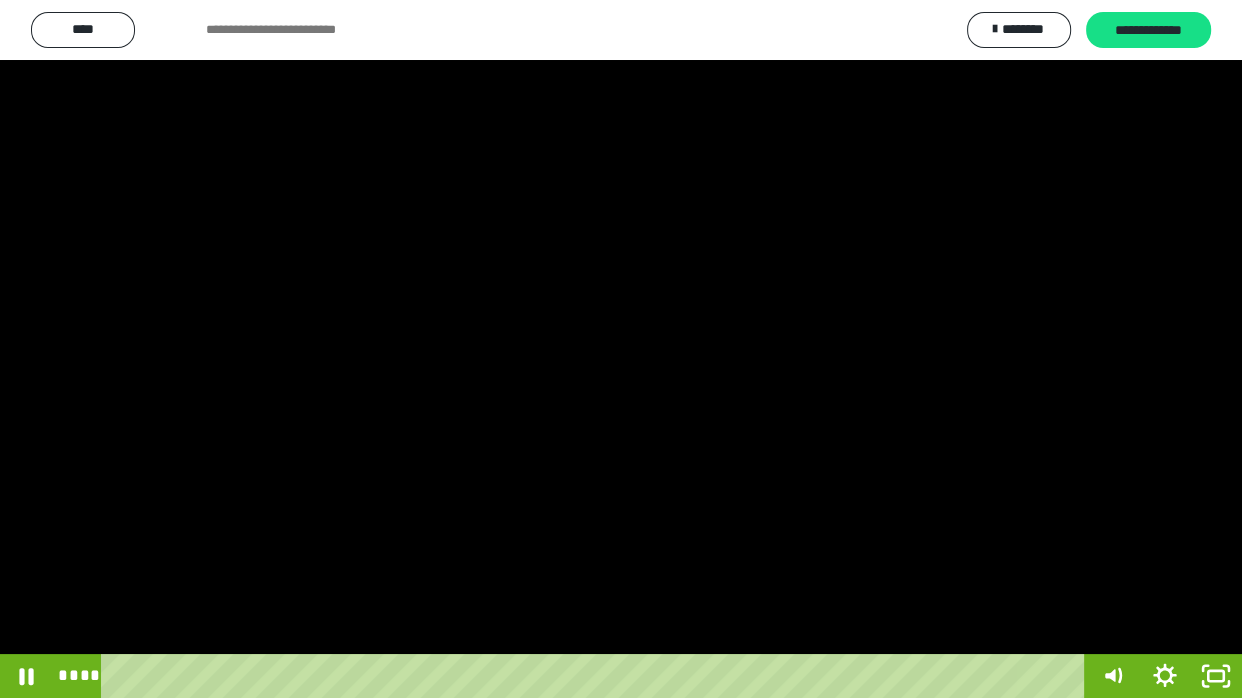 click at bounding box center [621, 349] 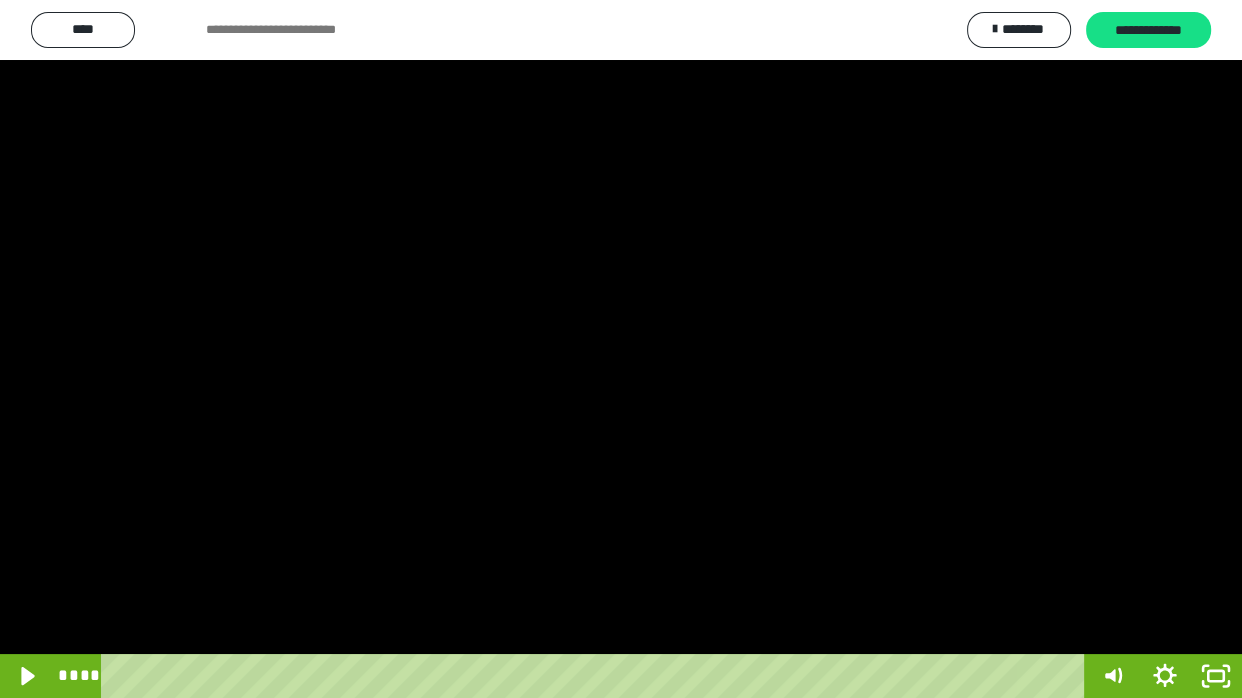 click at bounding box center (621, 349) 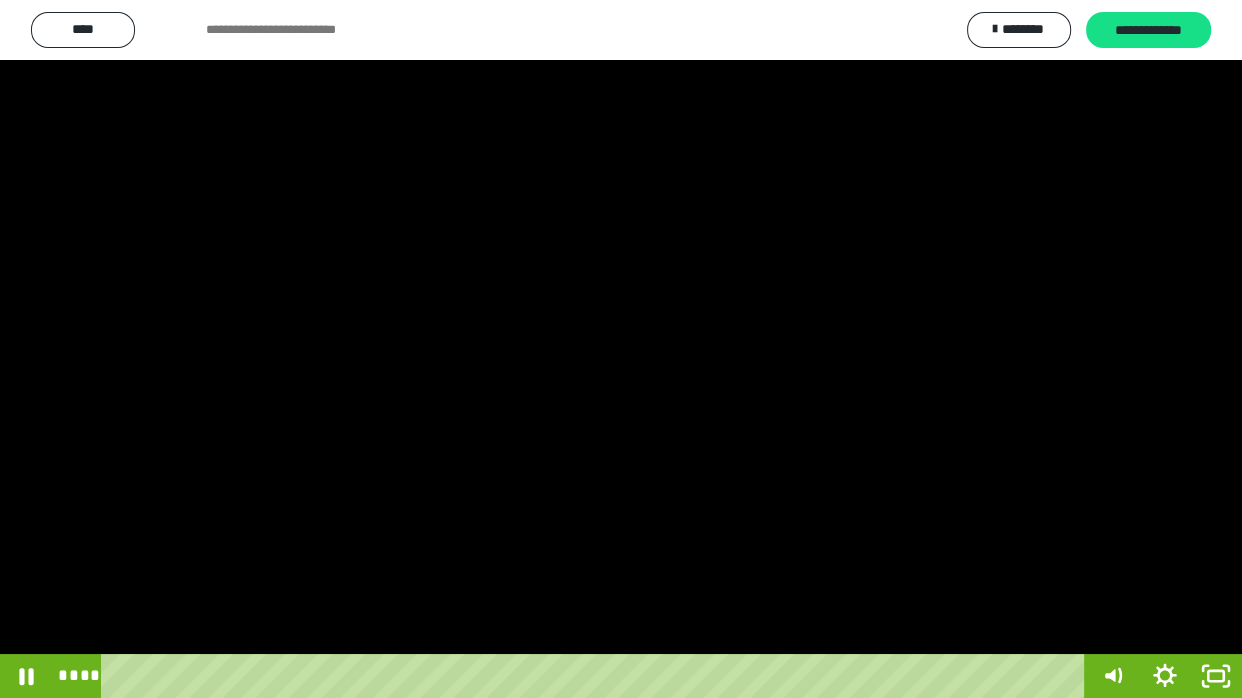 click at bounding box center (621, 349) 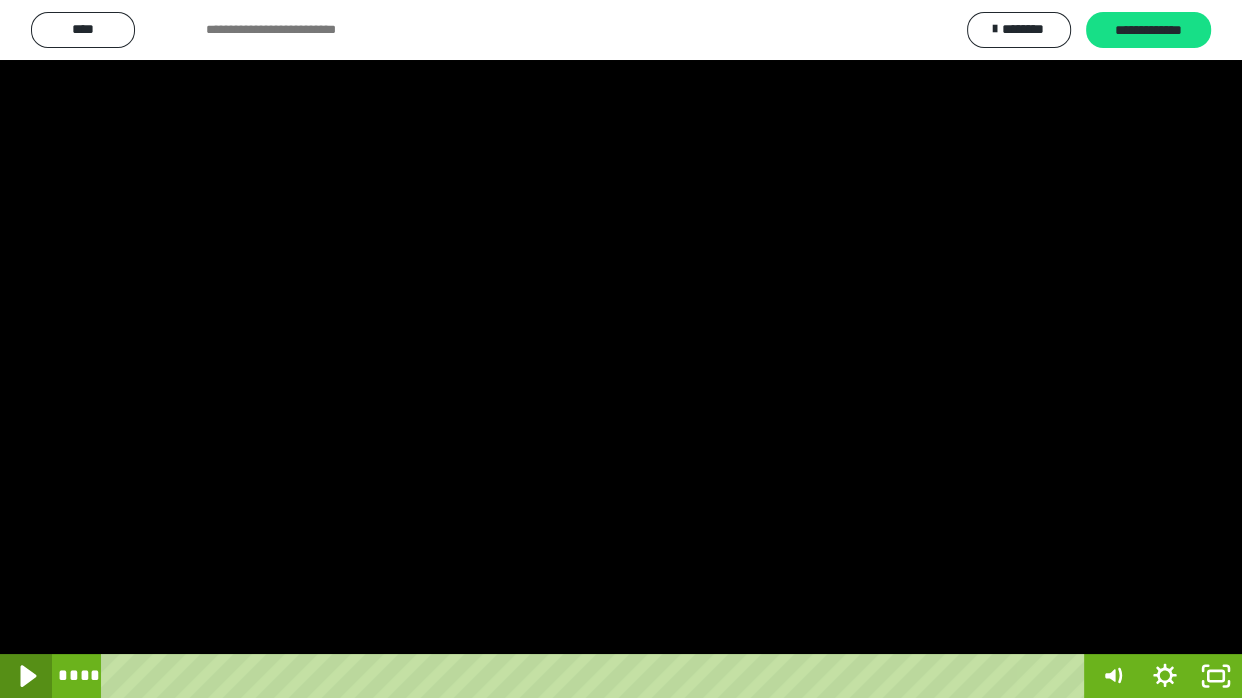 click 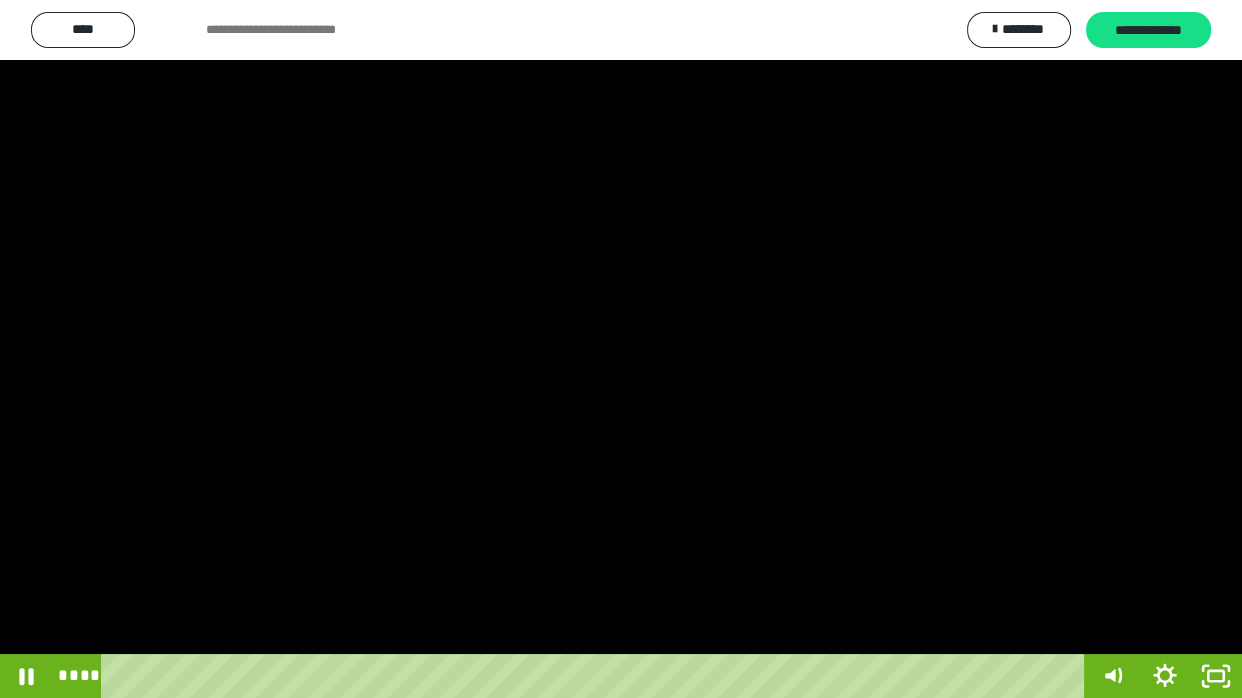 click at bounding box center [621, 349] 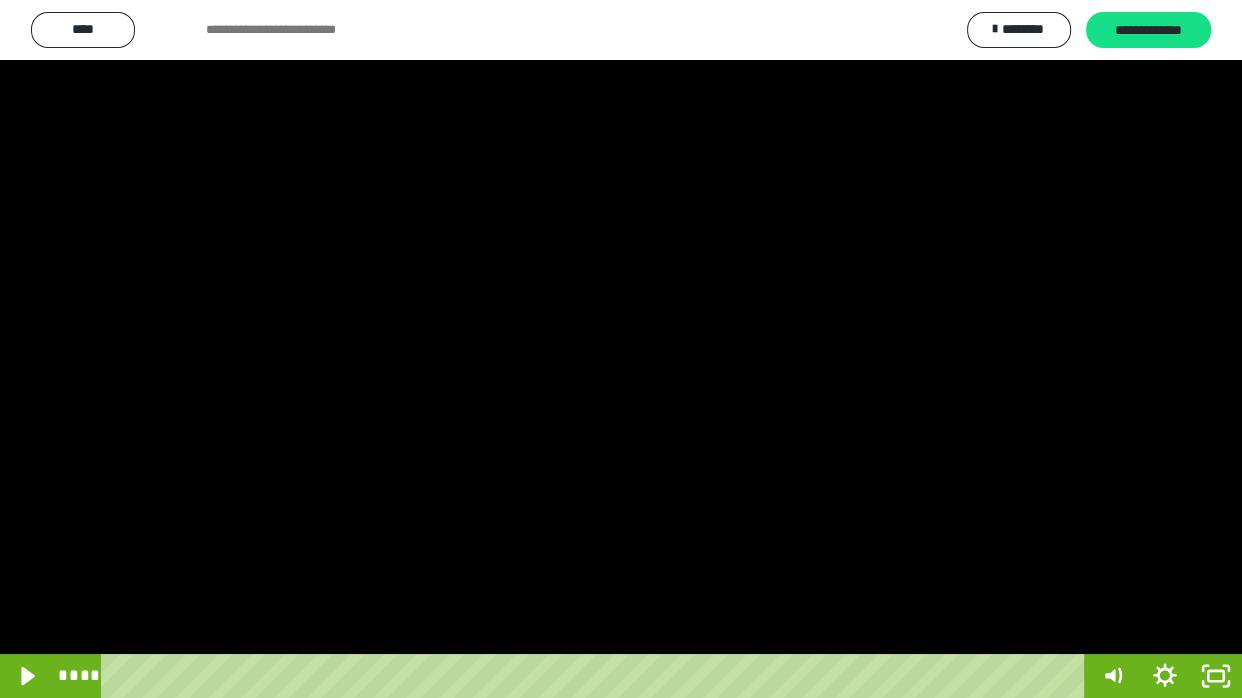 click at bounding box center (621, 349) 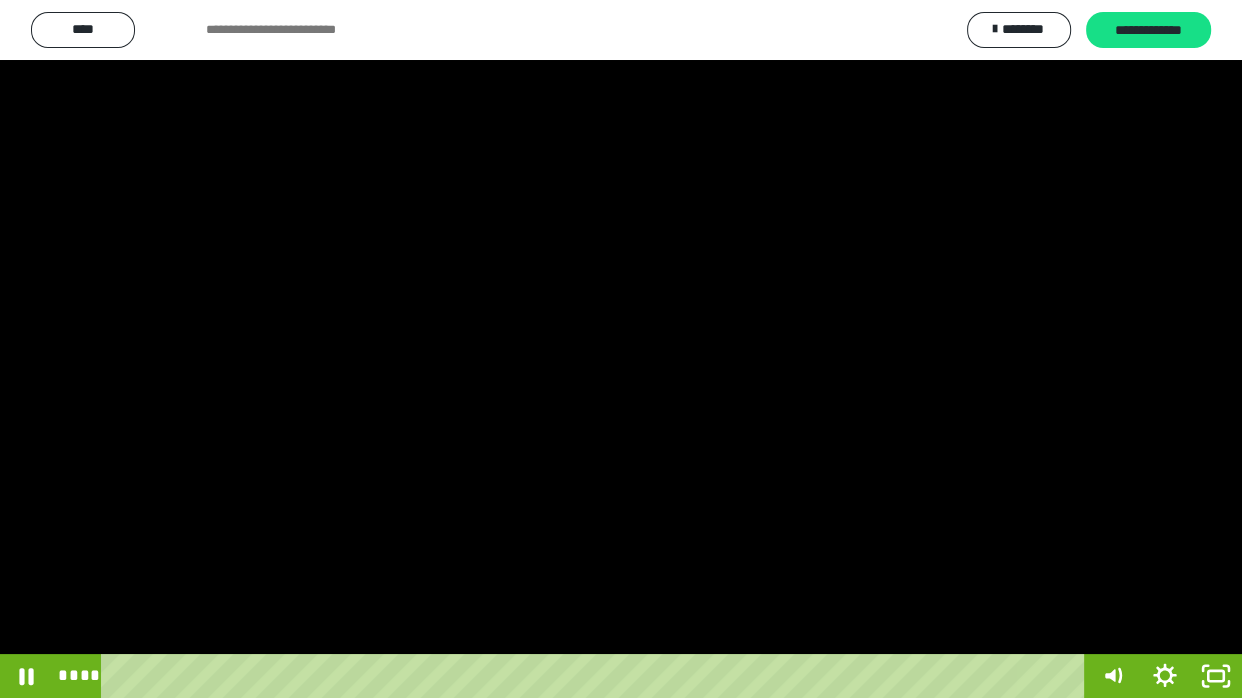 click at bounding box center [621, 349] 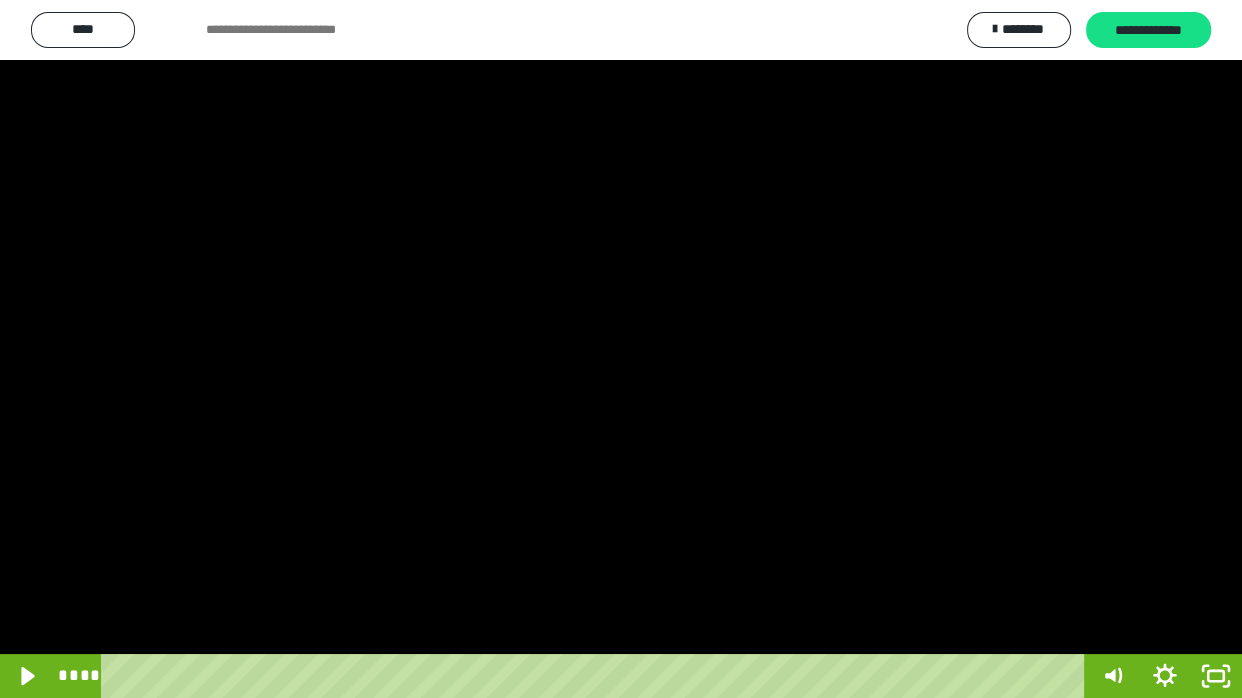 click at bounding box center (621, 349) 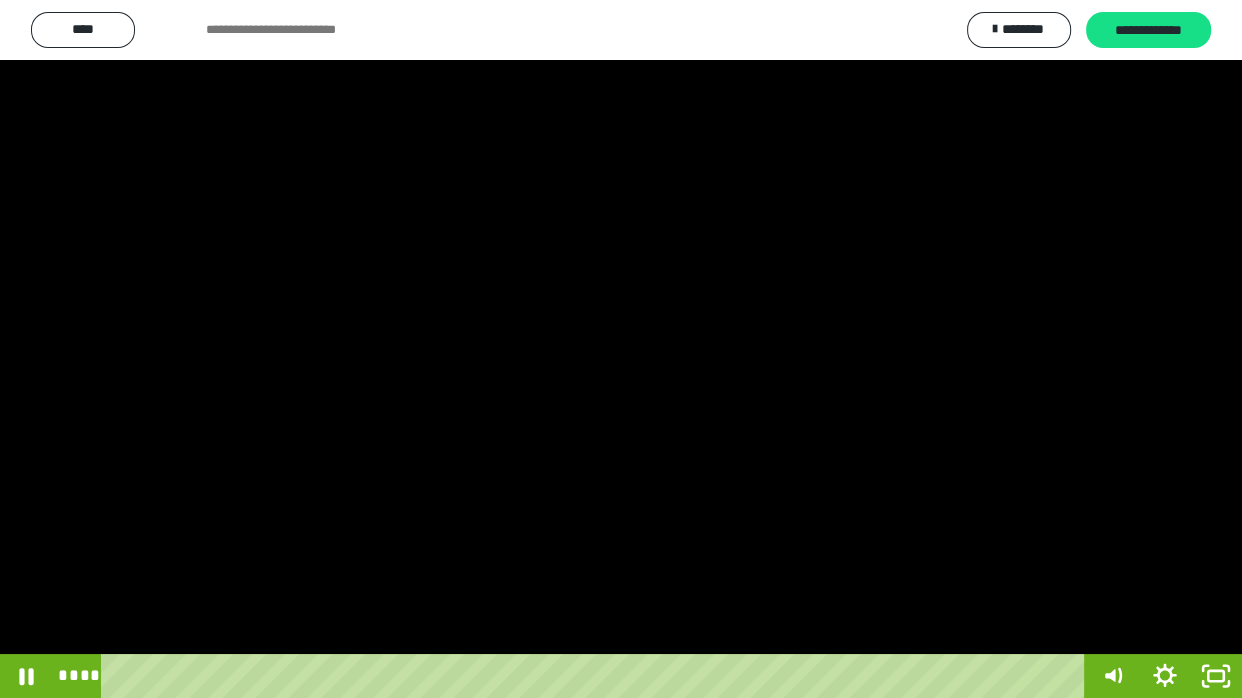click at bounding box center (621, 349) 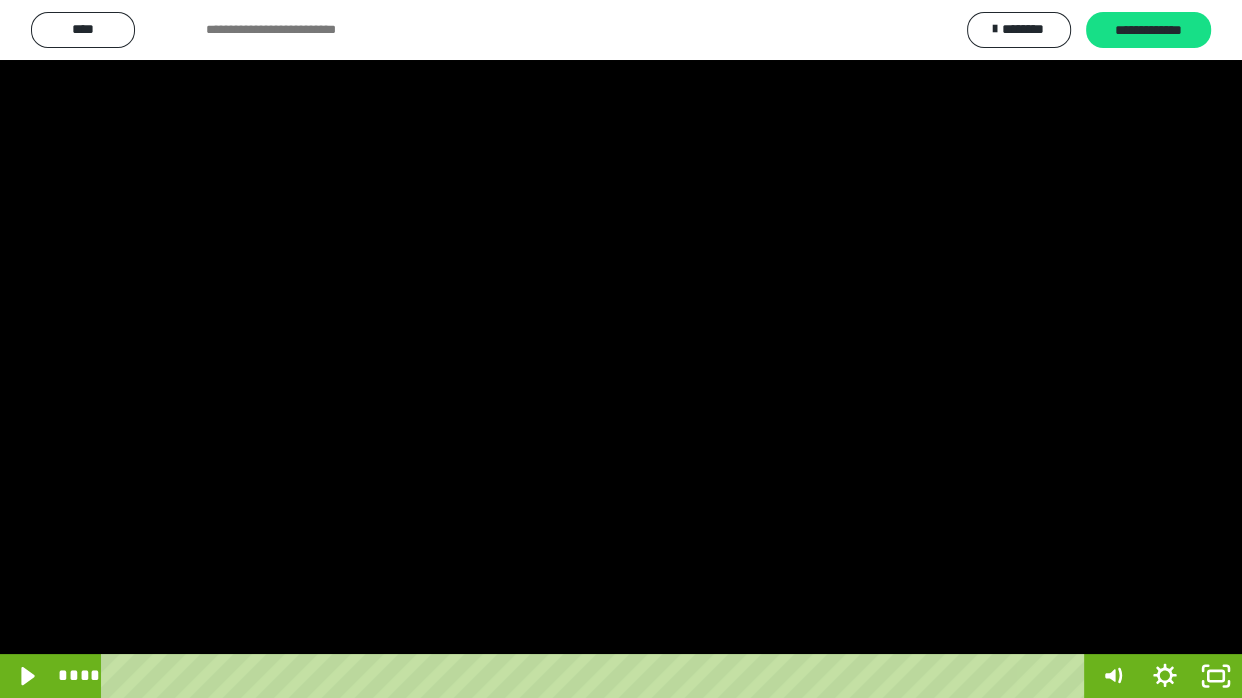 click at bounding box center (621, 349) 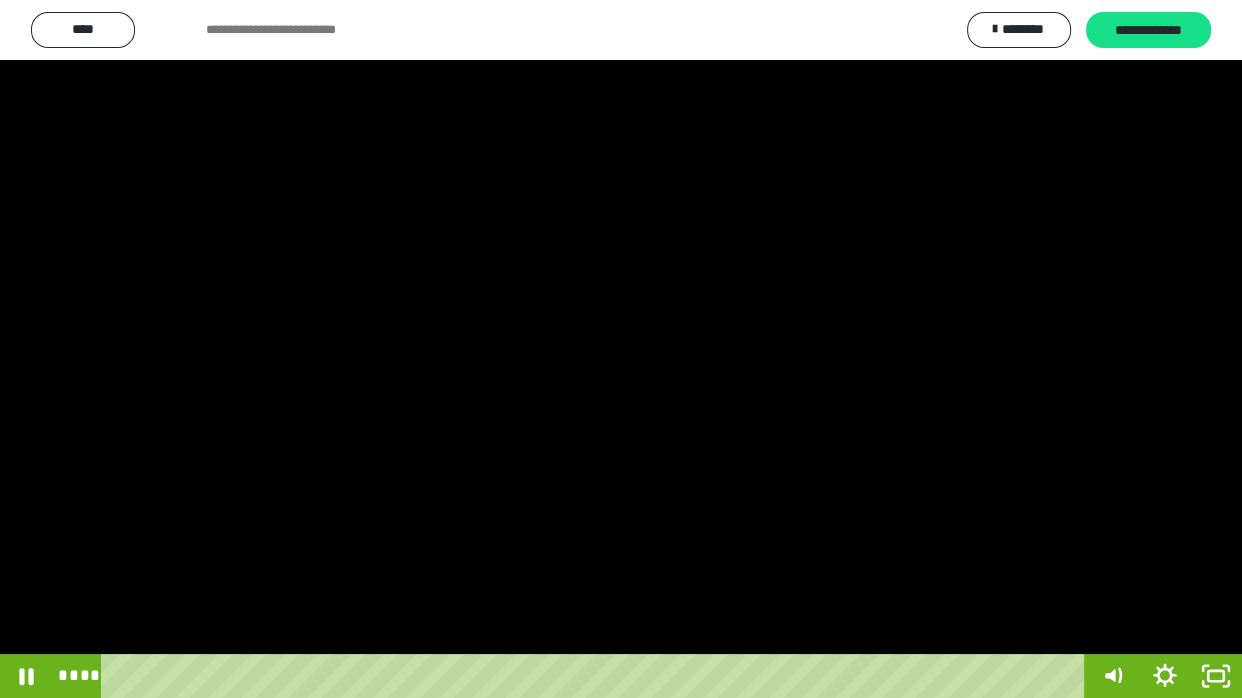 click at bounding box center (621, 349) 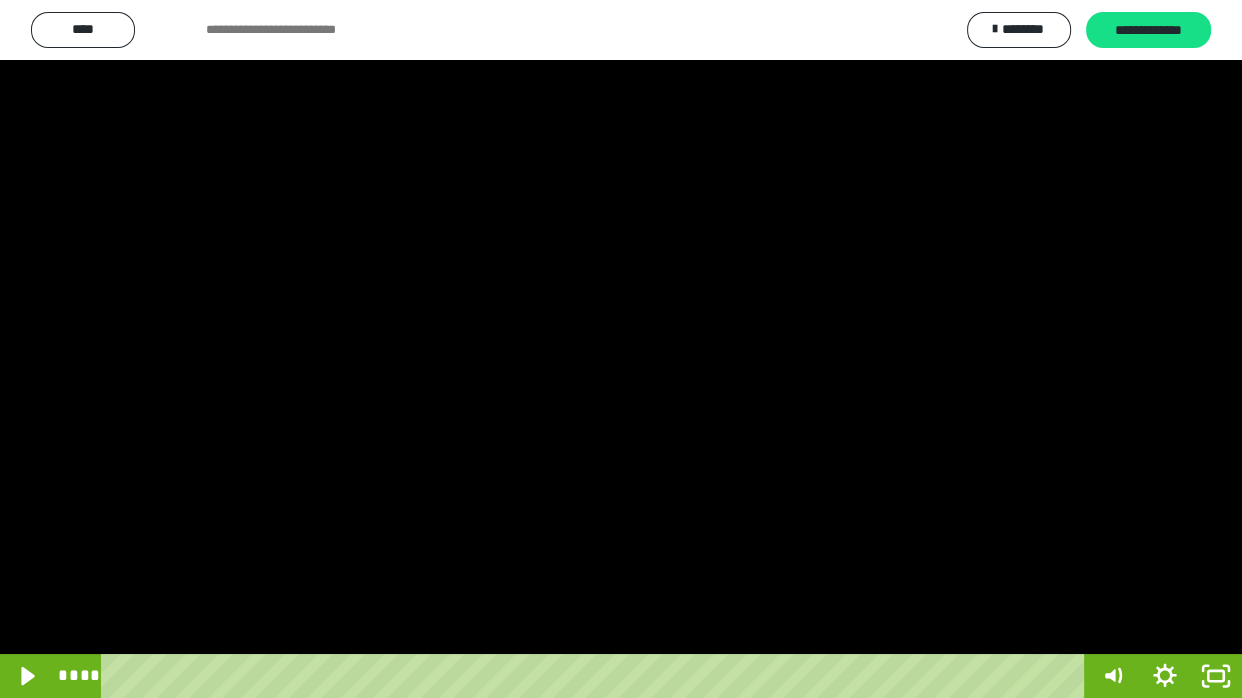 click at bounding box center (621, 349) 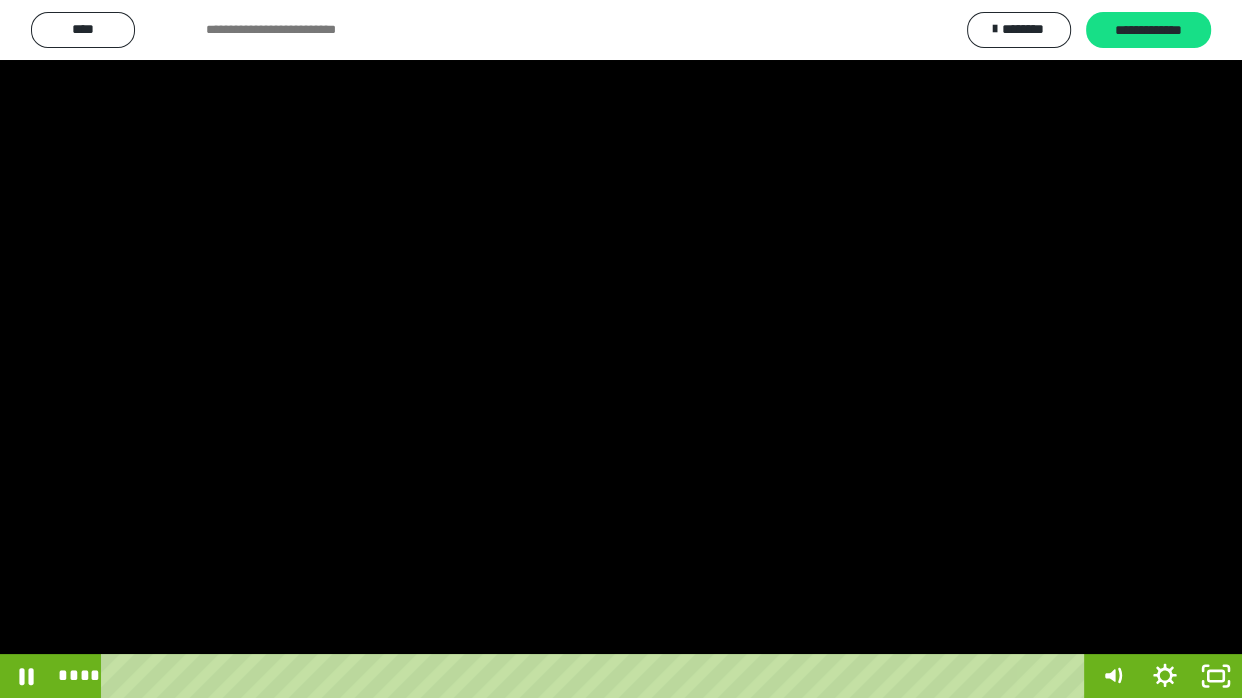 click at bounding box center (621, 349) 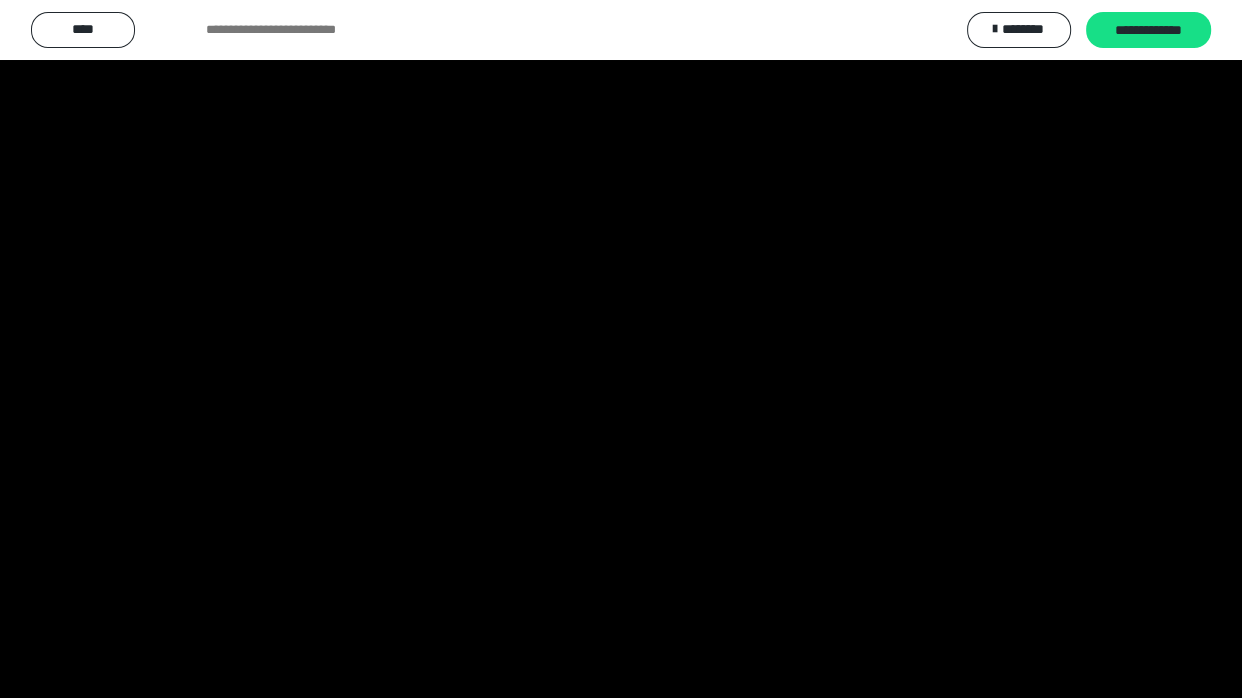 type 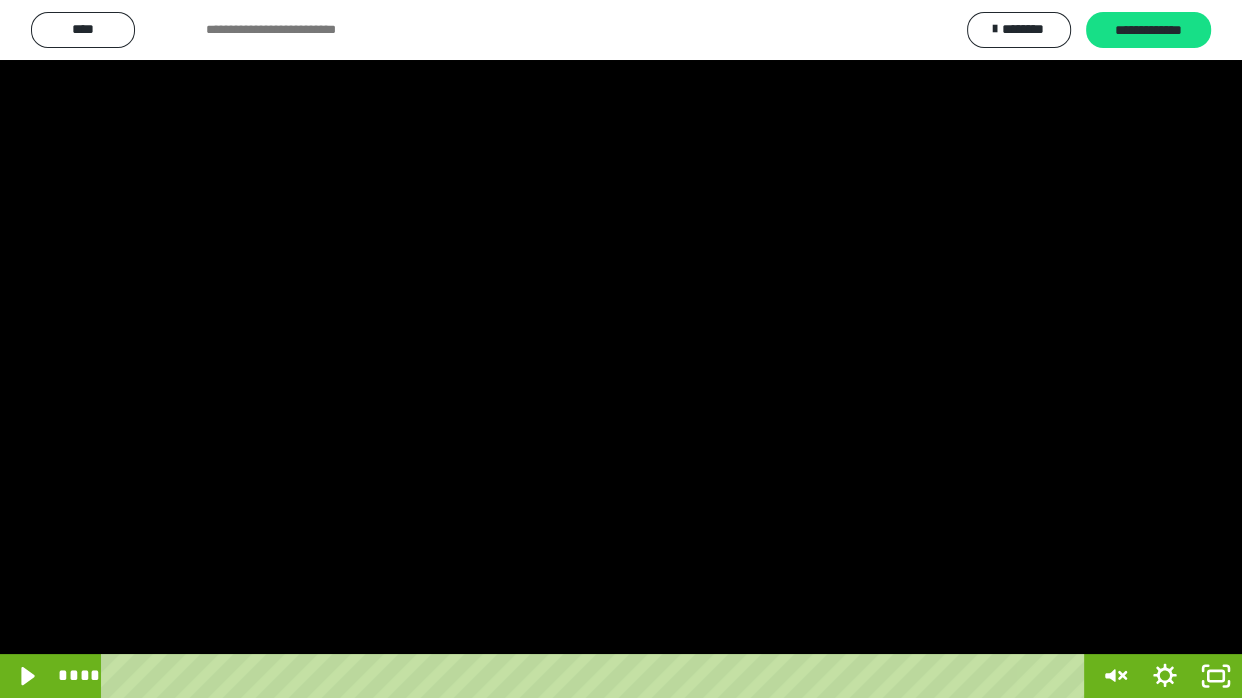 click at bounding box center [621, 349] 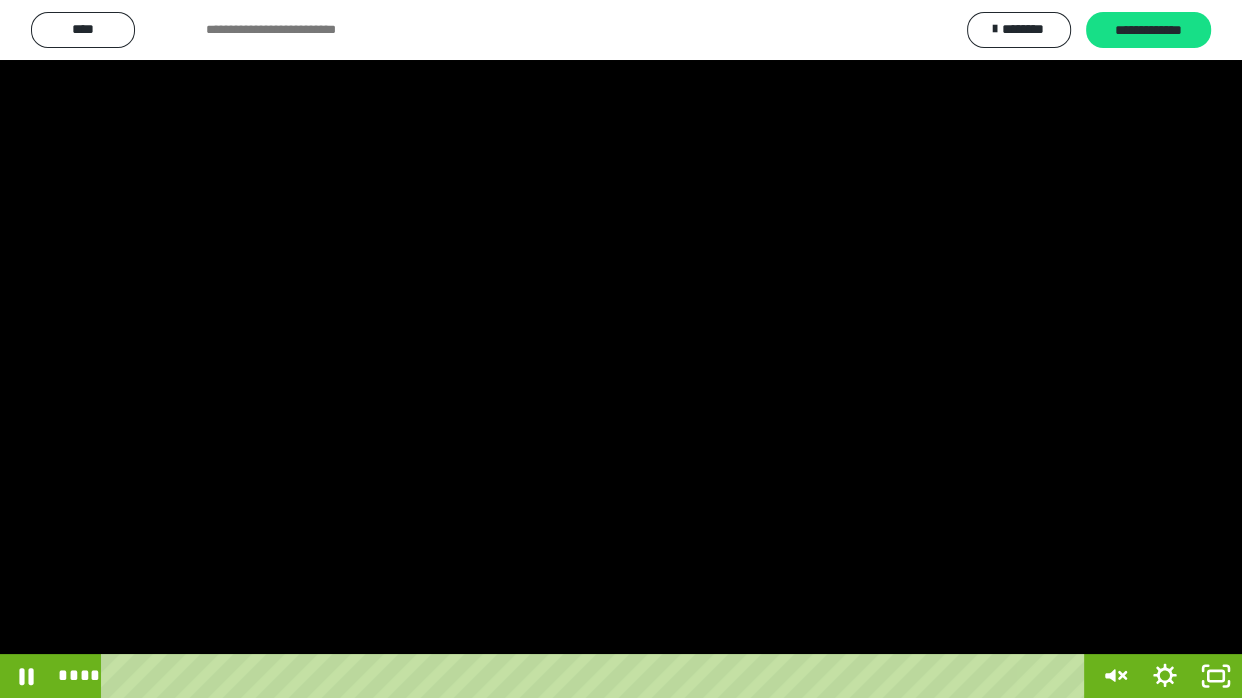 click at bounding box center (621, 349) 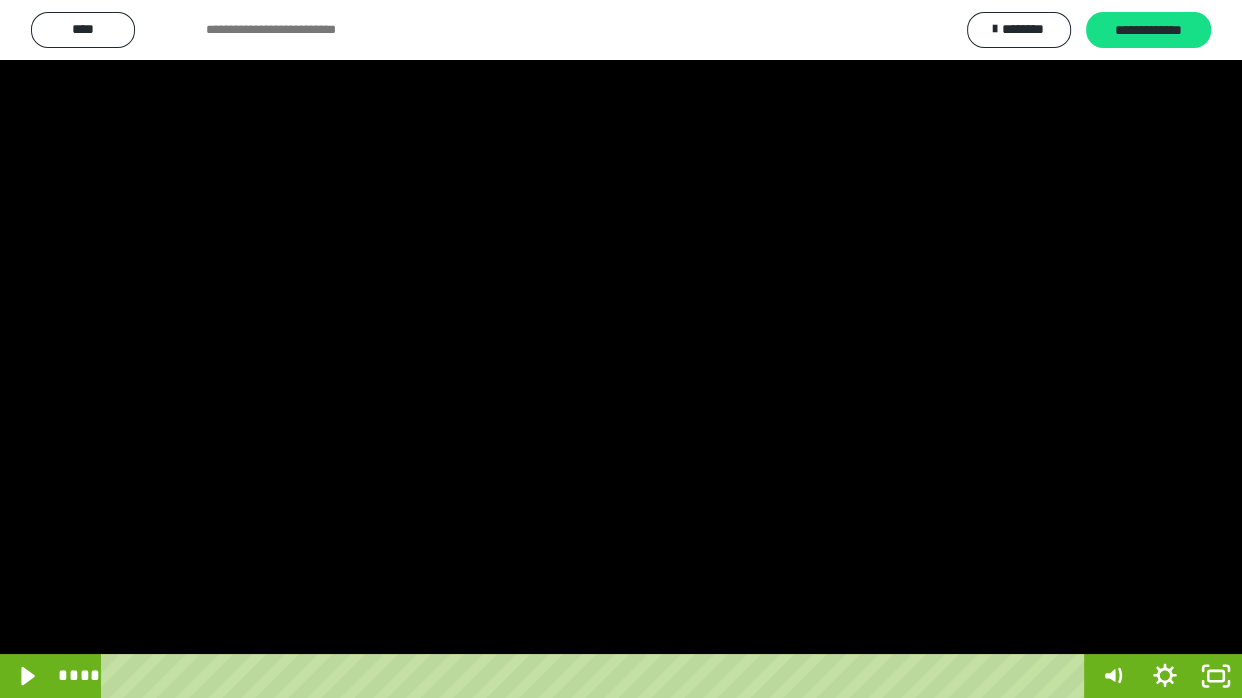 click at bounding box center [621, 349] 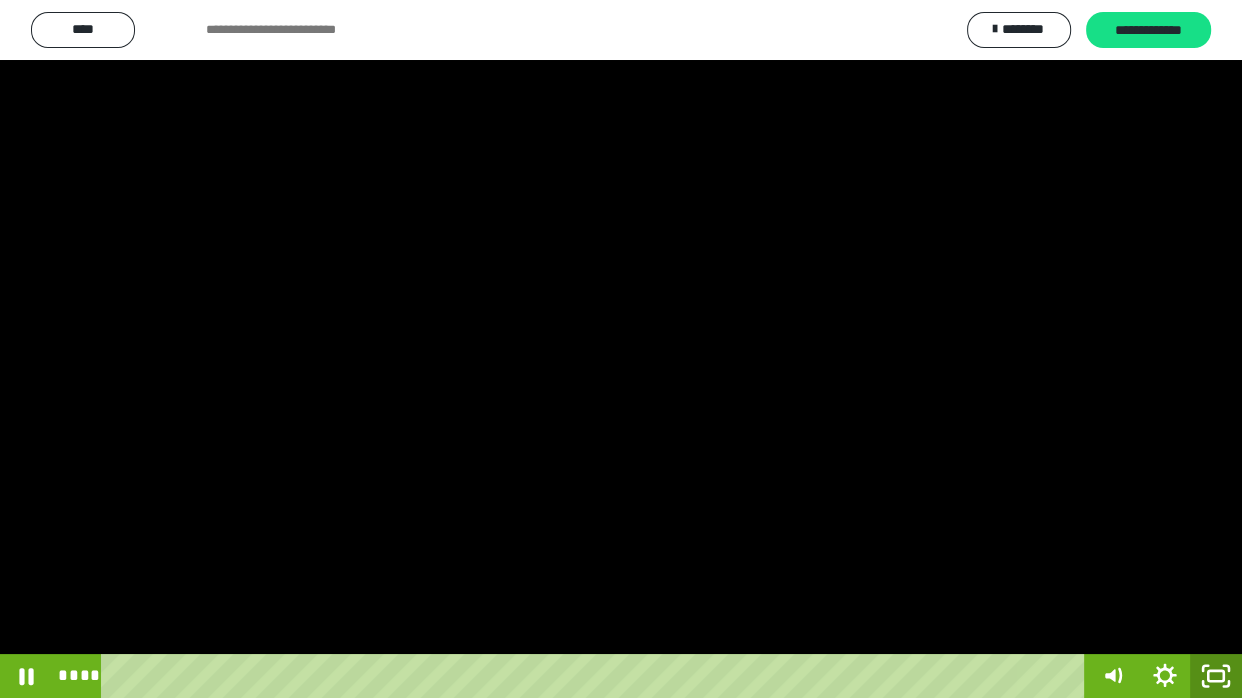 click 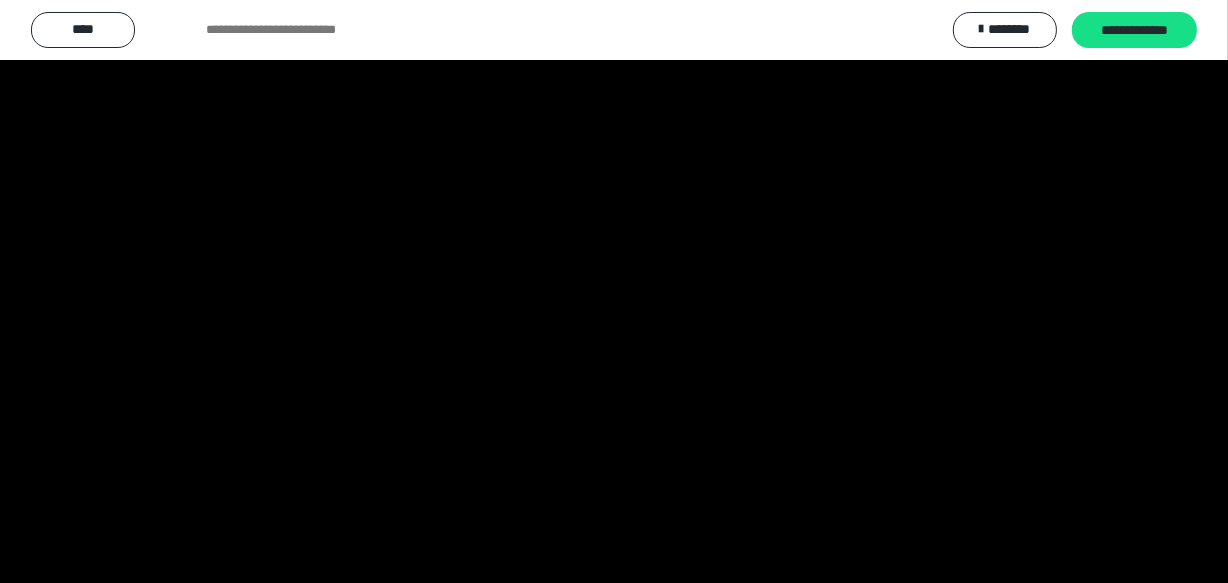 scroll, scrollTop: 3815, scrollLeft: 0, axis: vertical 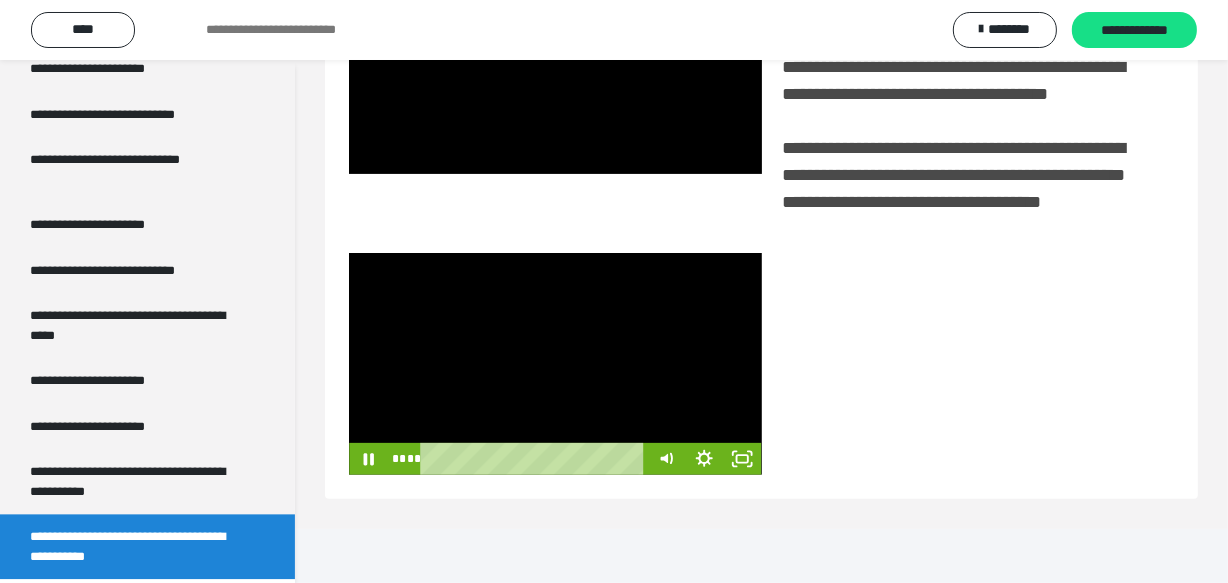 click at bounding box center [555, 364] 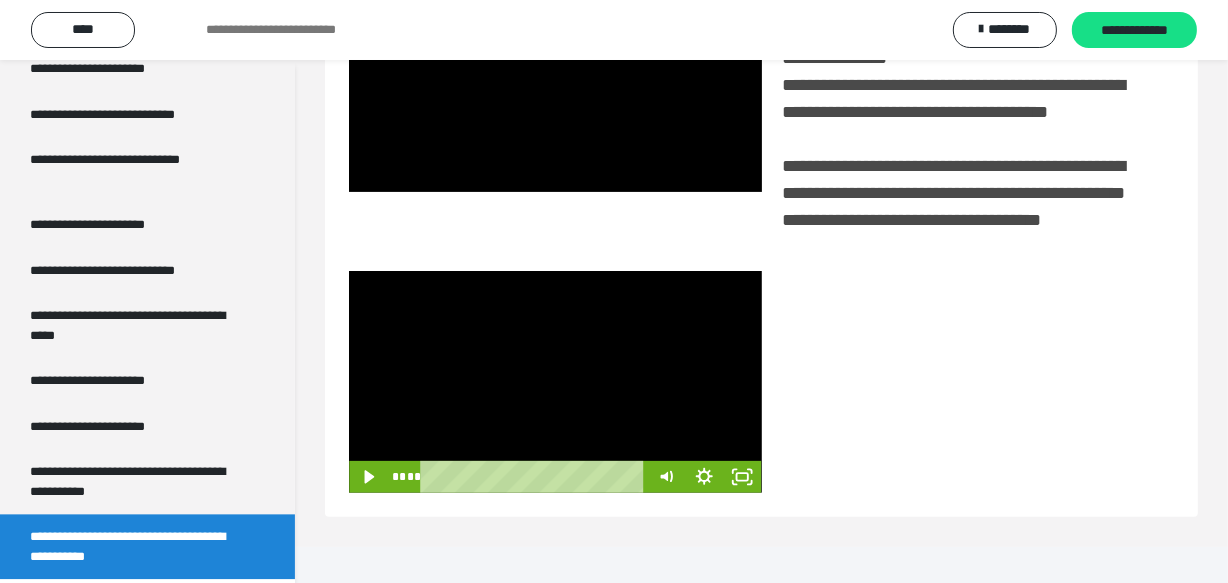 scroll, scrollTop: 489, scrollLeft: 0, axis: vertical 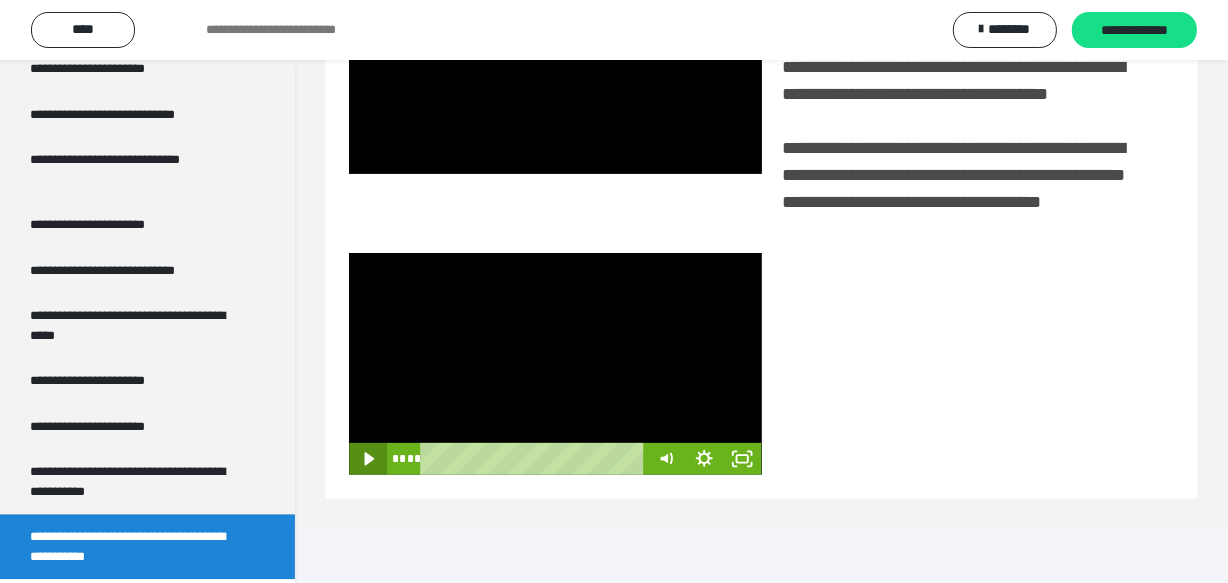 click 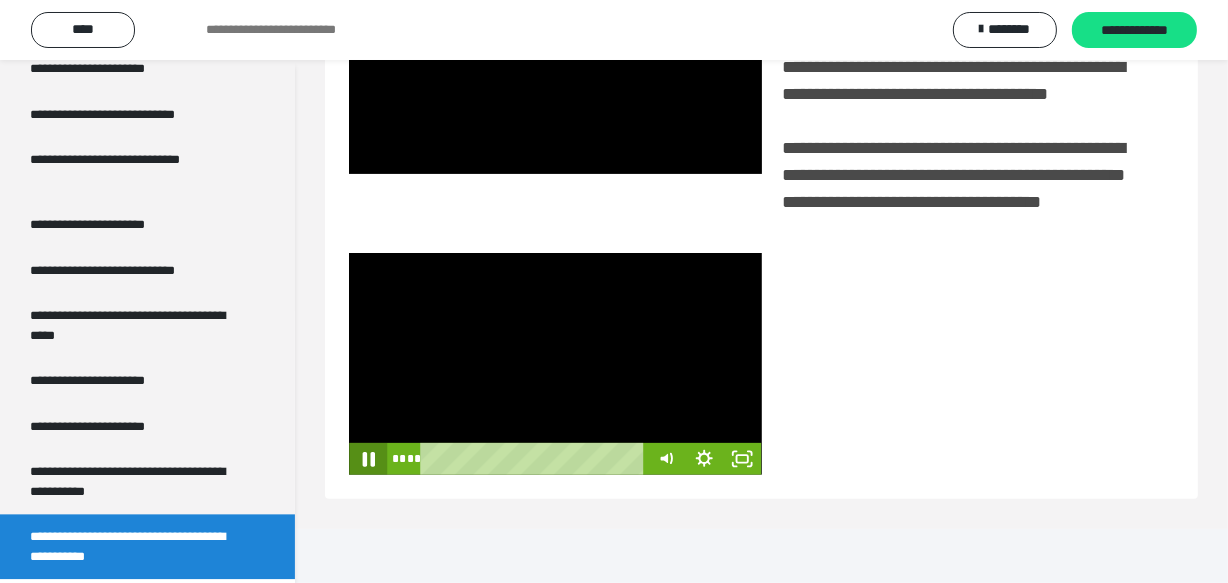 click 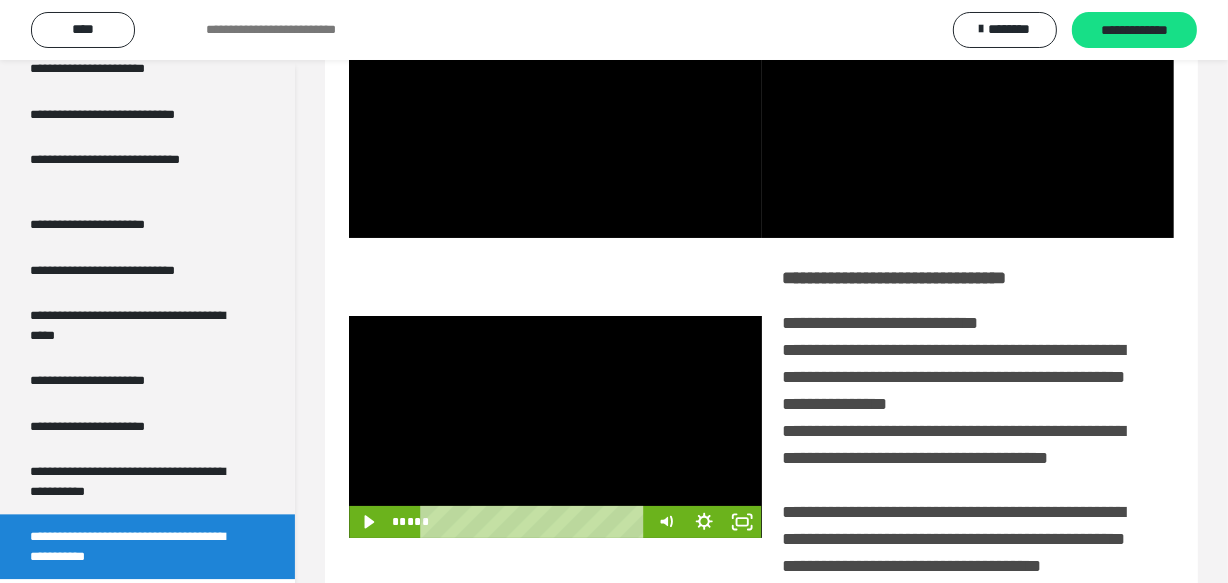 scroll, scrollTop: 216, scrollLeft: 0, axis: vertical 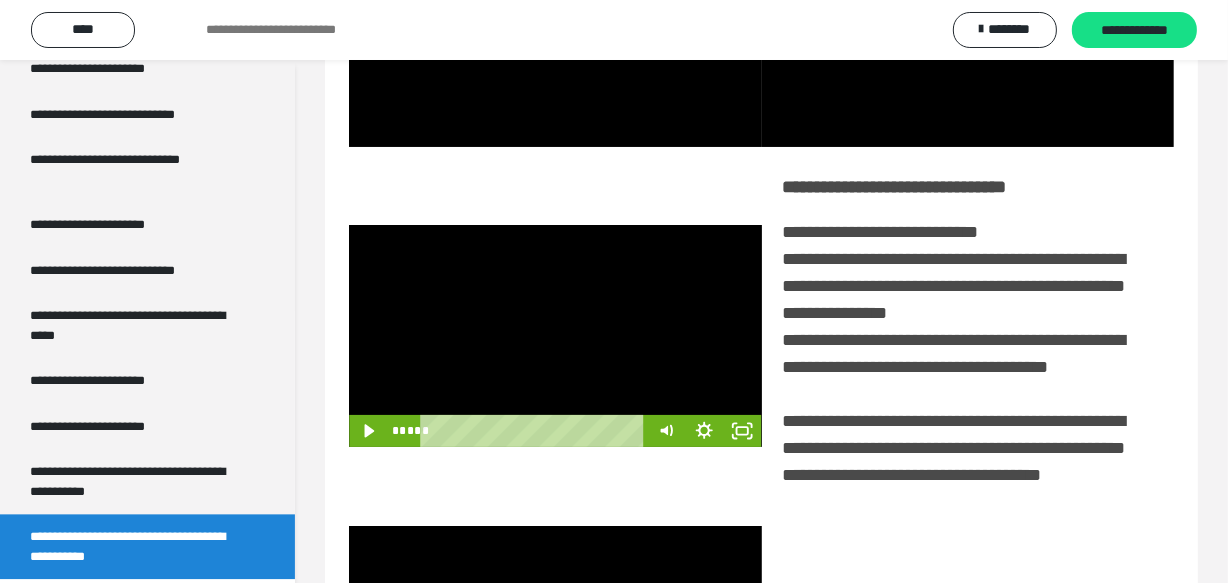 click at bounding box center (555, 336) 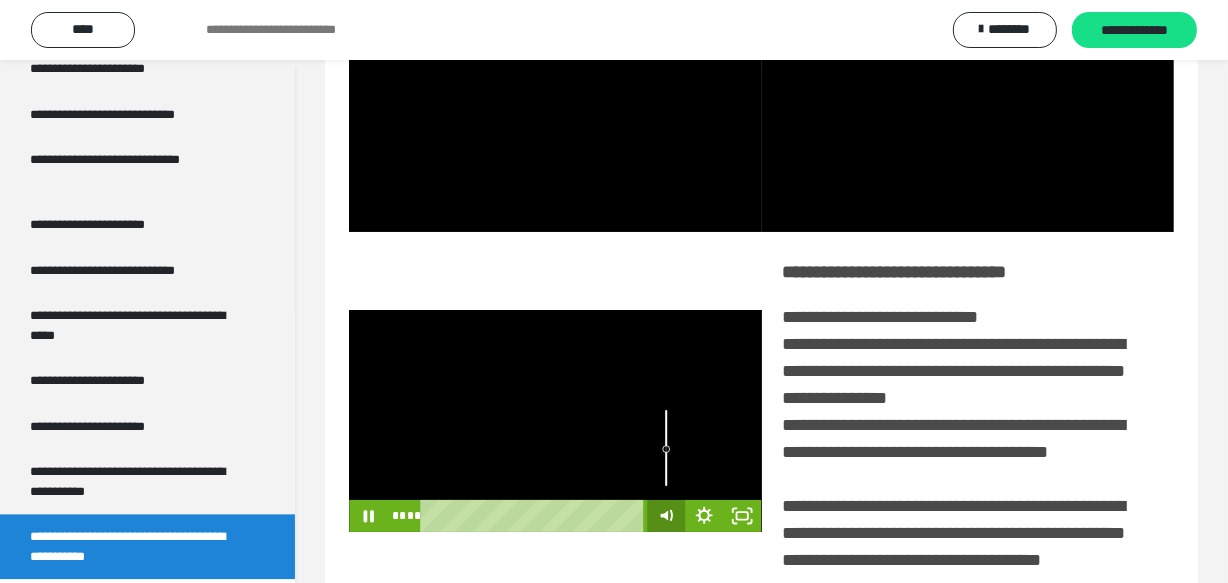 scroll, scrollTop: 0, scrollLeft: 0, axis: both 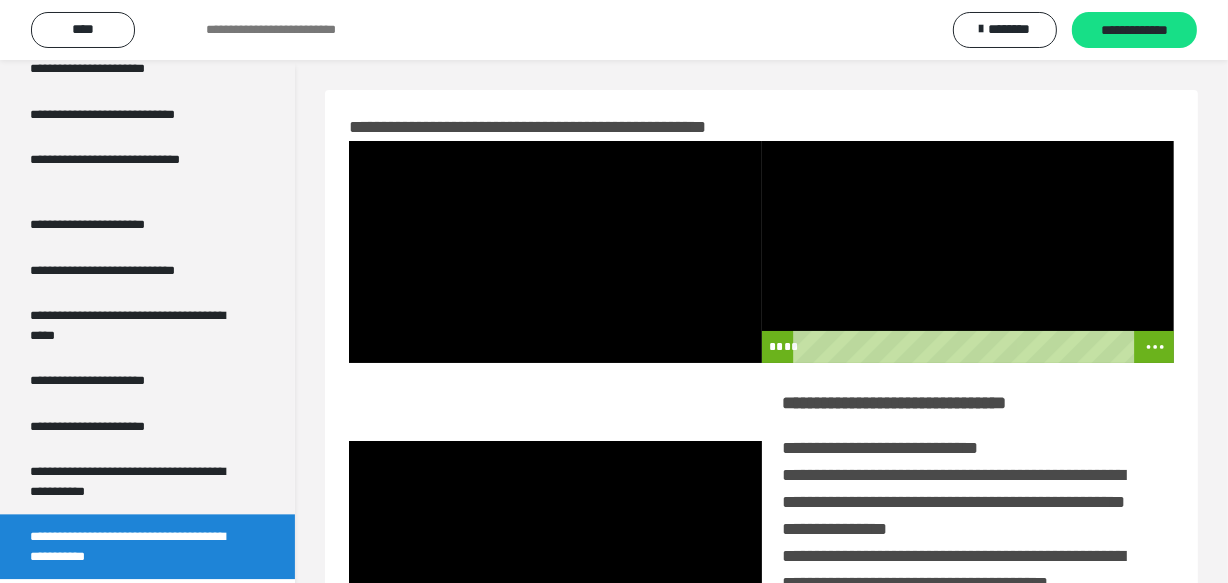 click at bounding box center [968, 252] 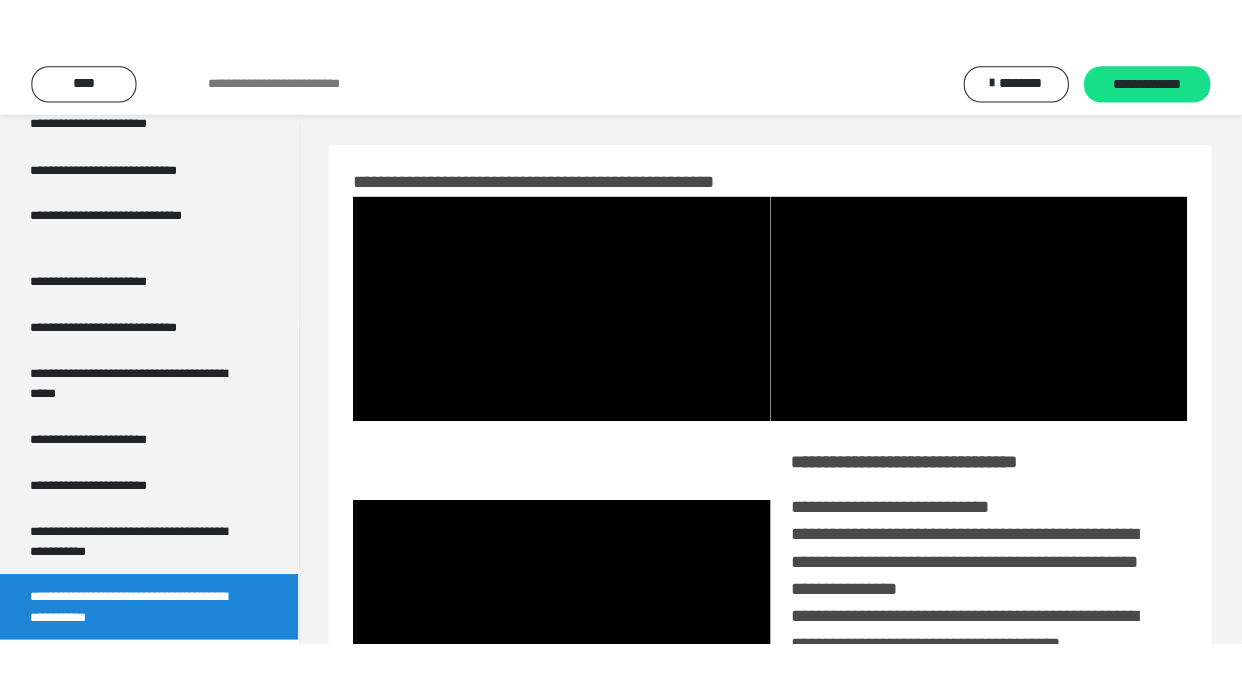 scroll, scrollTop: 272, scrollLeft: 0, axis: vertical 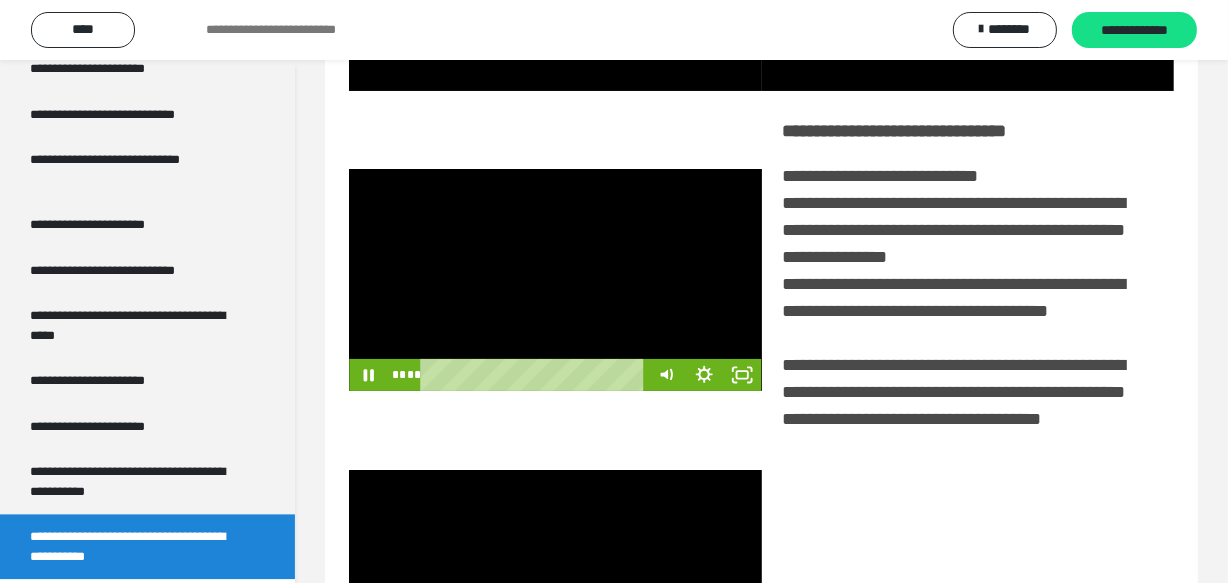 click at bounding box center [555, 280] 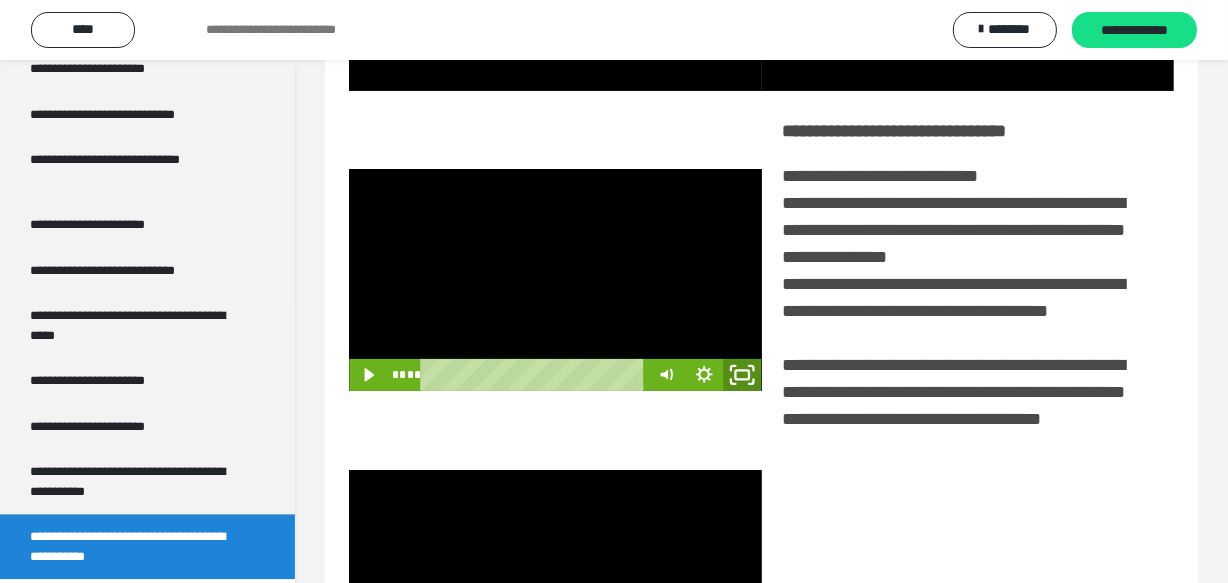 click 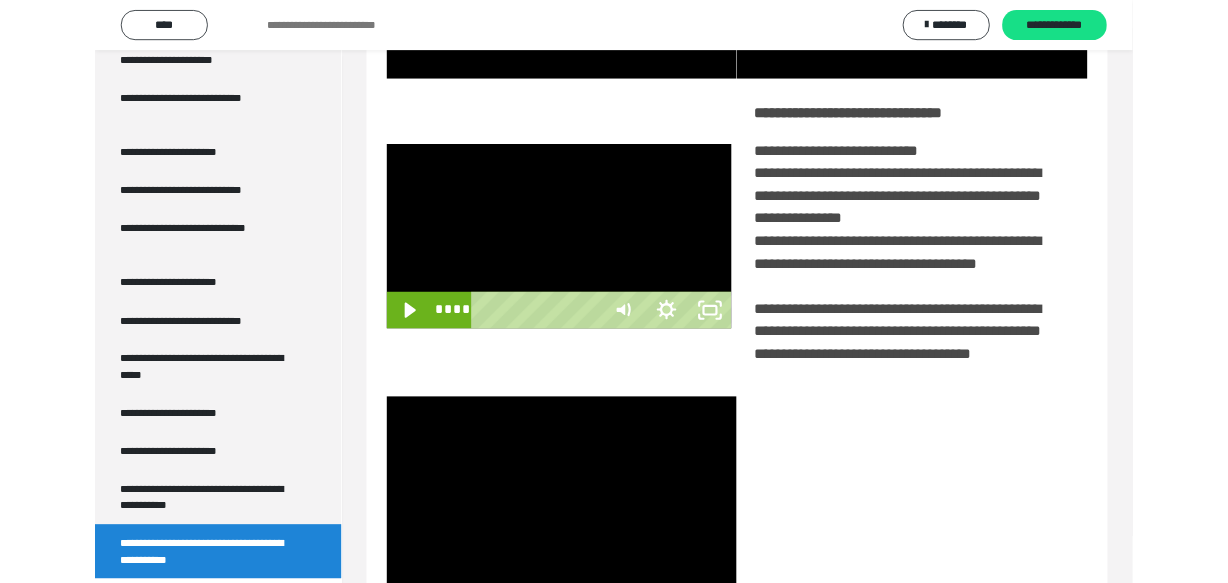 scroll, scrollTop: 3700, scrollLeft: 0, axis: vertical 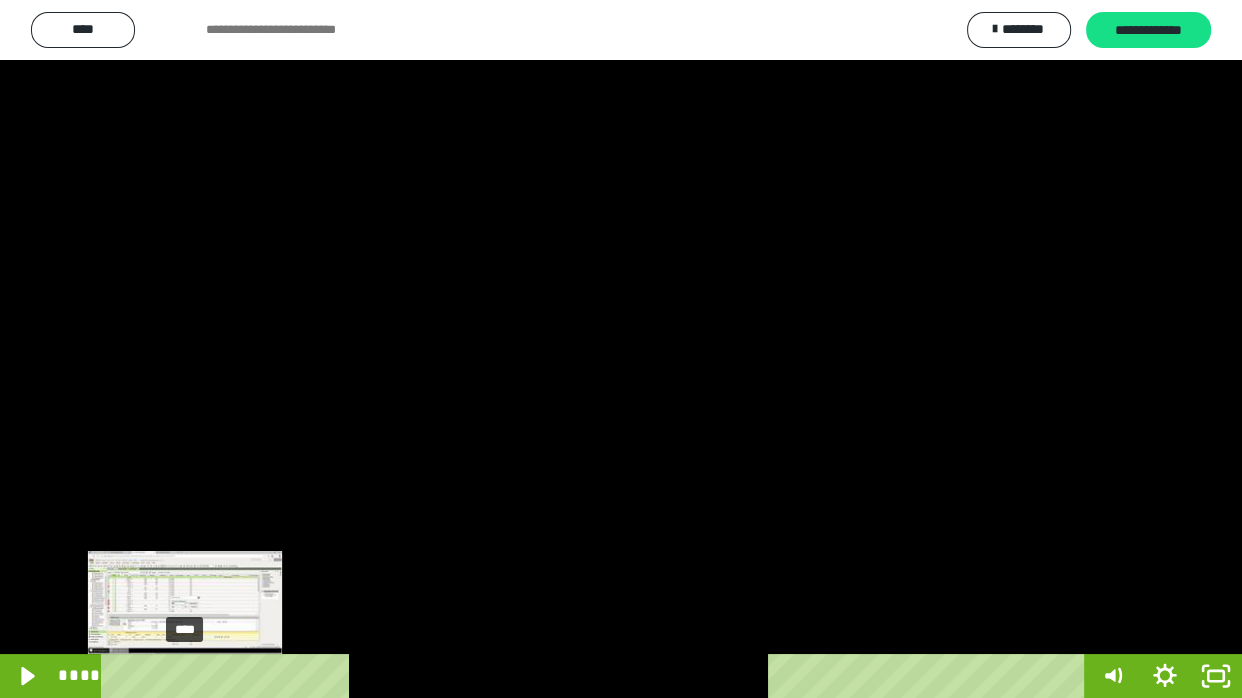 click on "****" at bounding box center [597, 676] 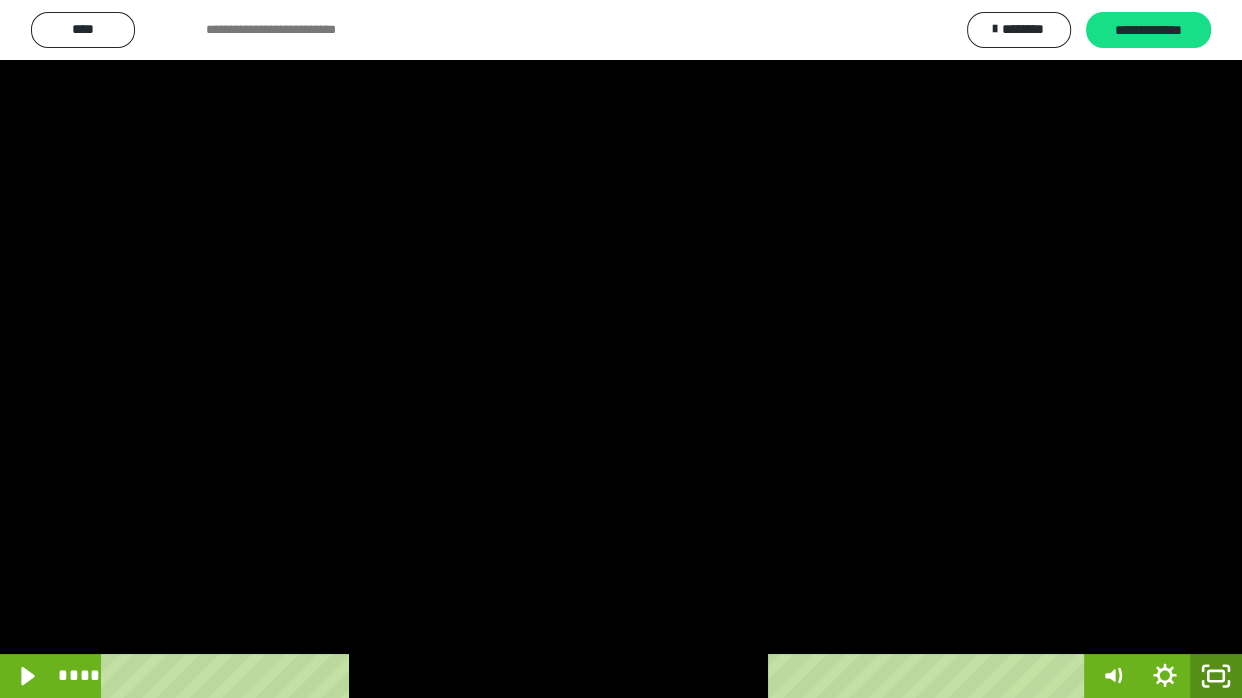 click 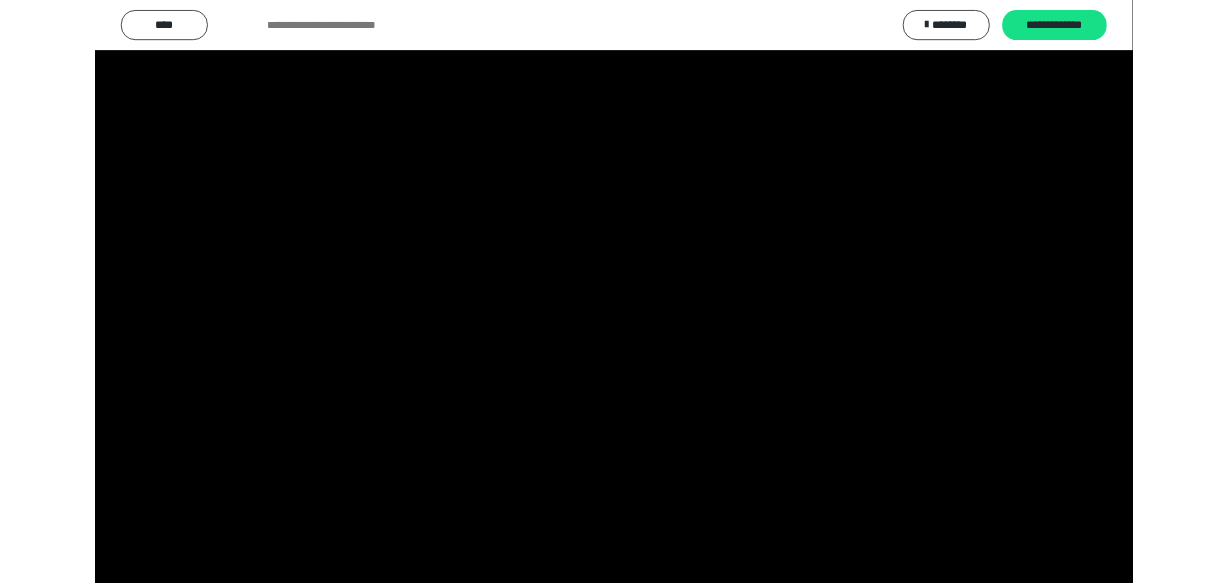 scroll, scrollTop: 3815, scrollLeft: 0, axis: vertical 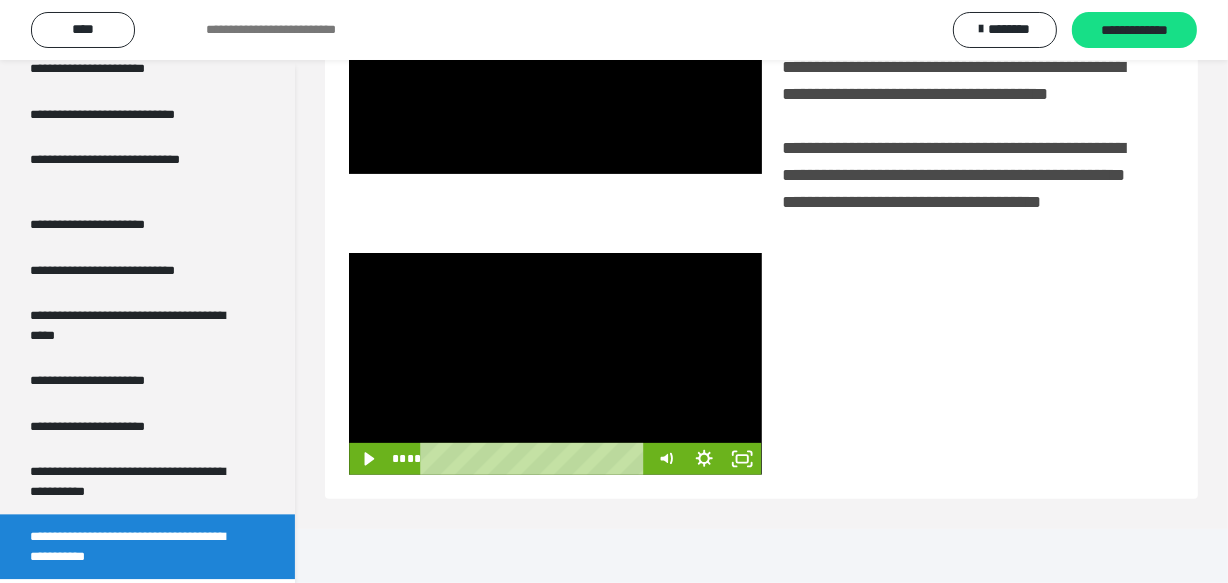 click at bounding box center [555, 364] 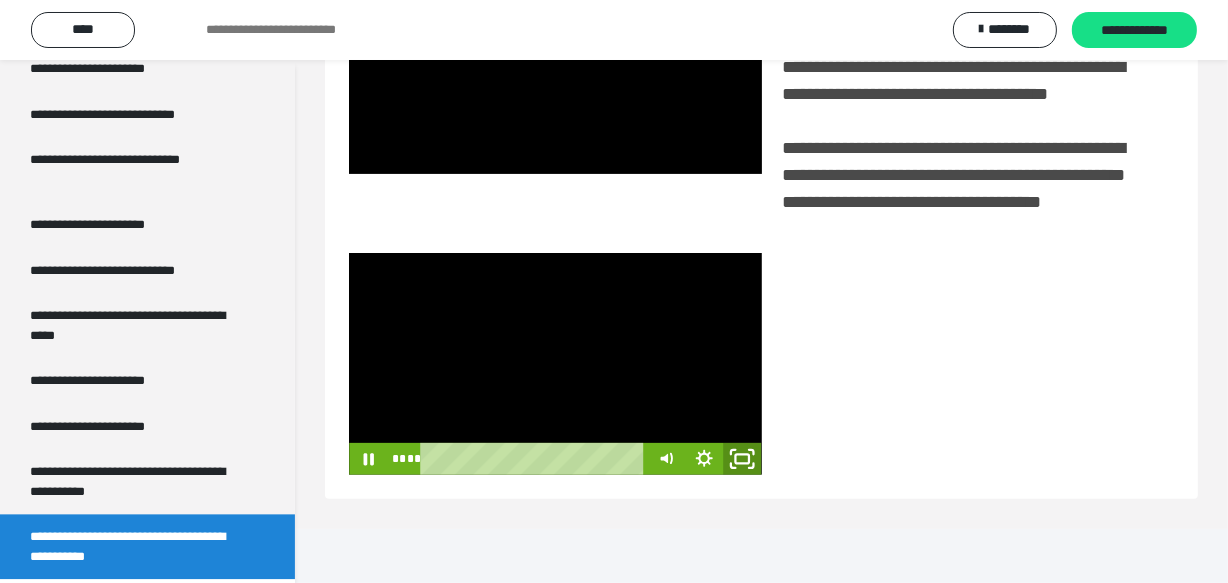 click 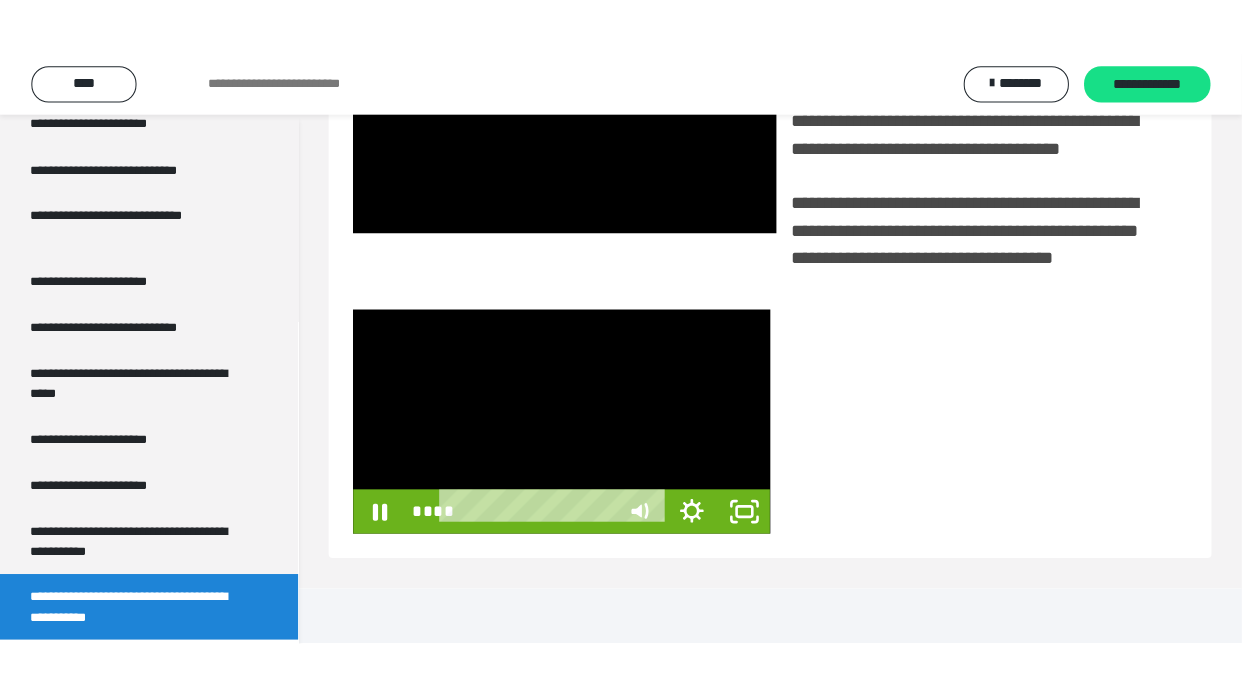 scroll, scrollTop: 381, scrollLeft: 0, axis: vertical 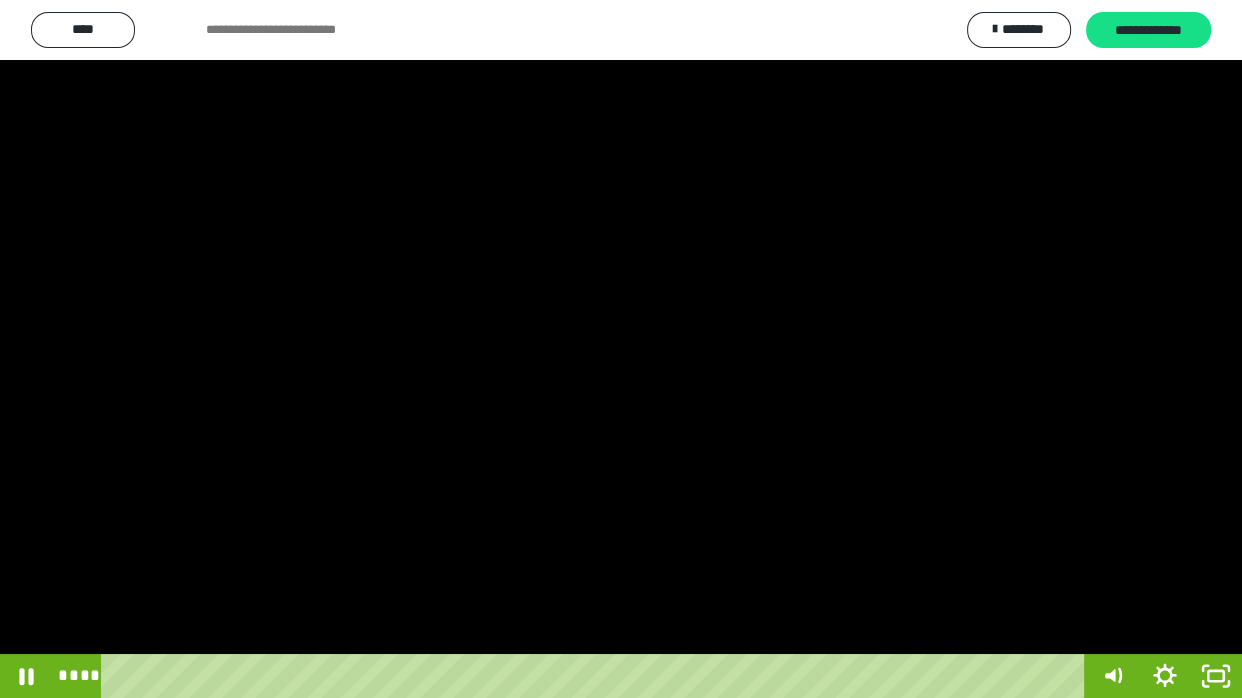 click at bounding box center [621, 349] 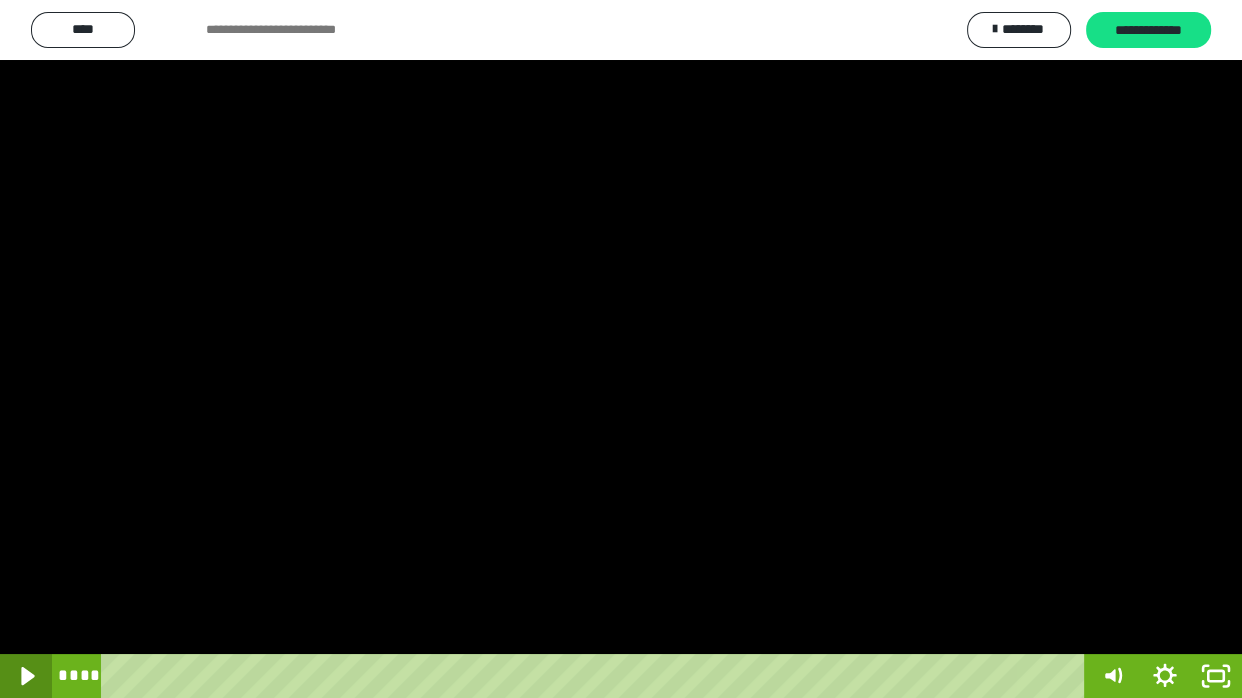 click 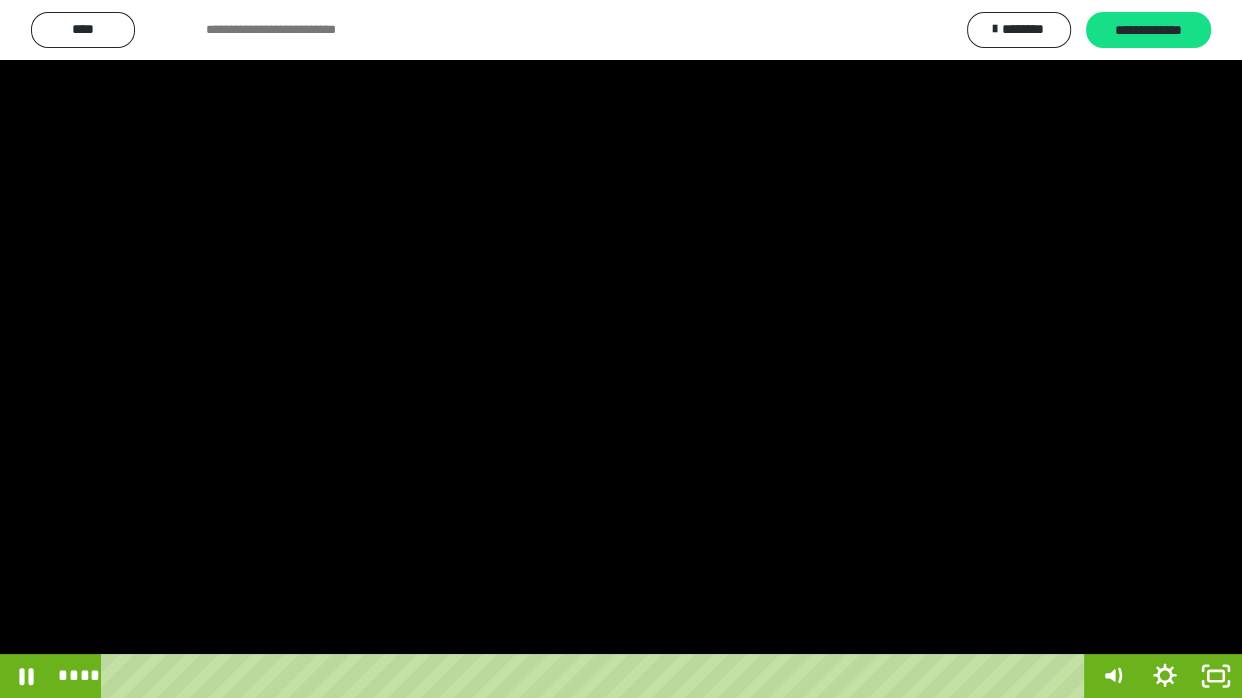 click at bounding box center [621, 349] 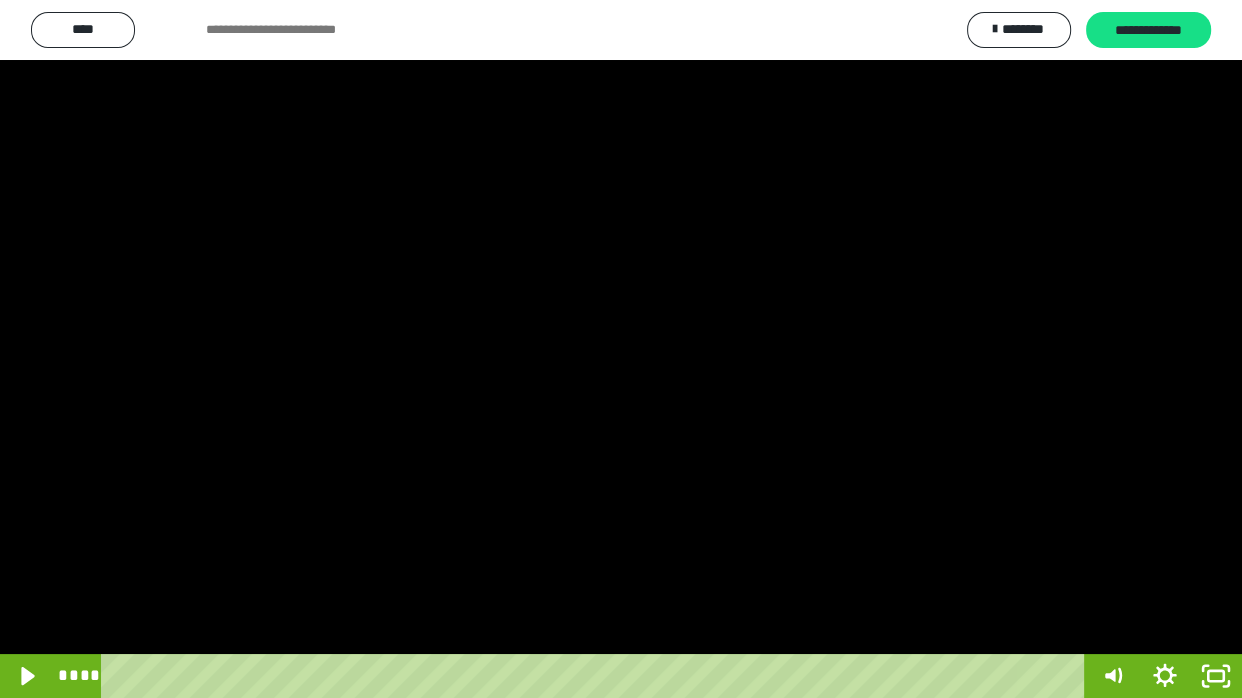 click at bounding box center [621, 349] 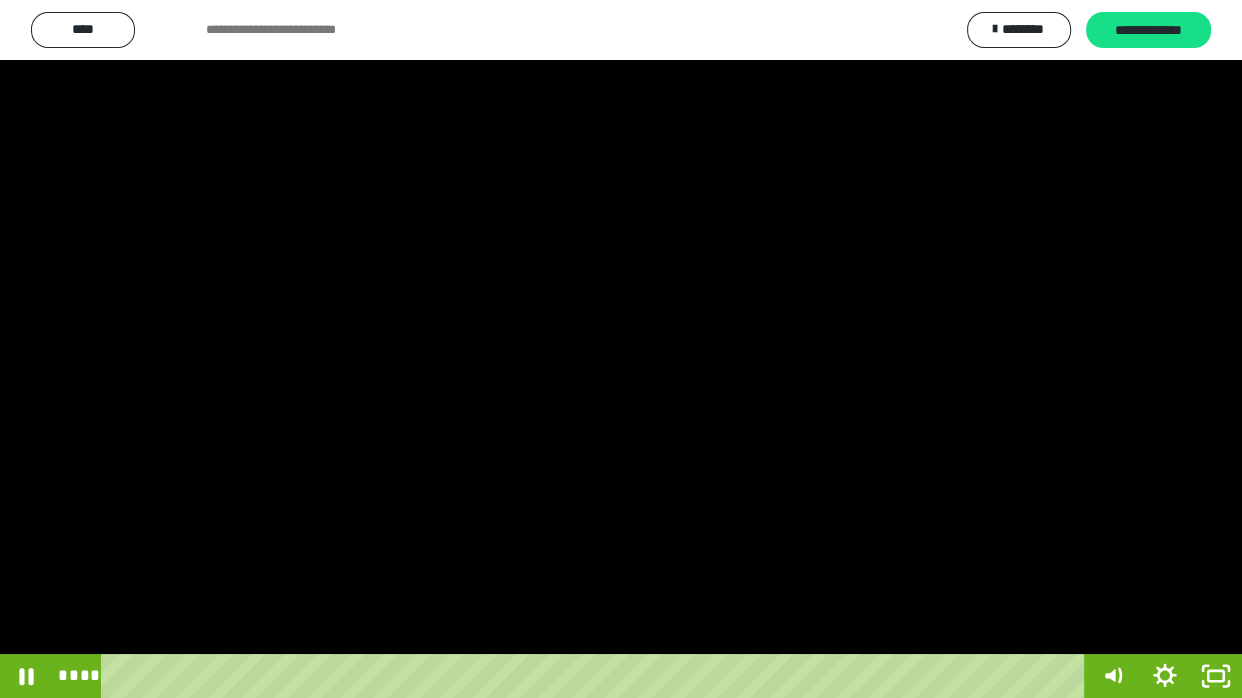 click at bounding box center [621, 349] 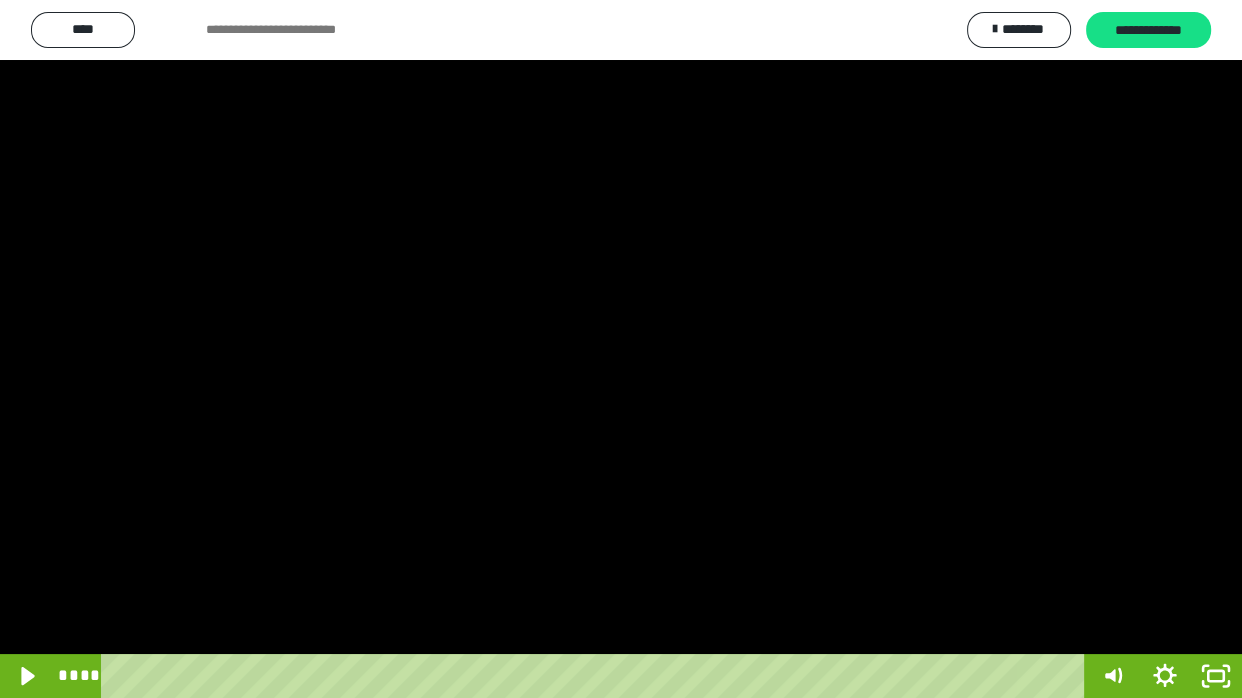 click at bounding box center [621, 349] 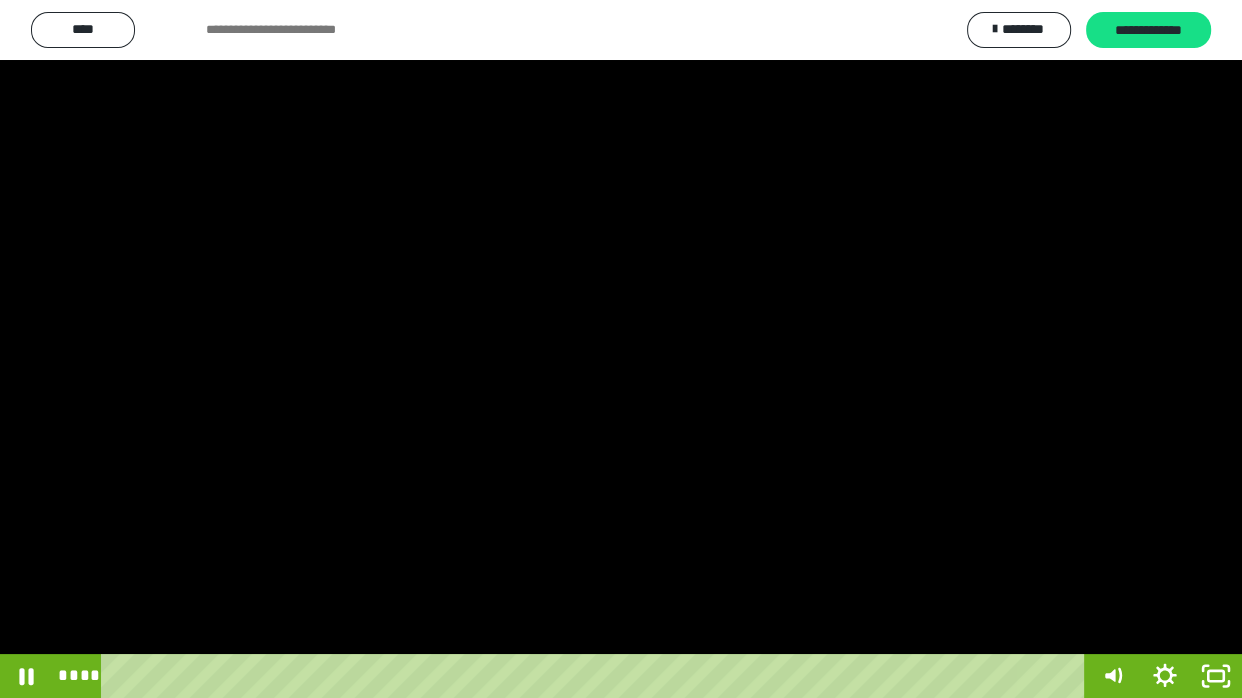 click at bounding box center [621, 349] 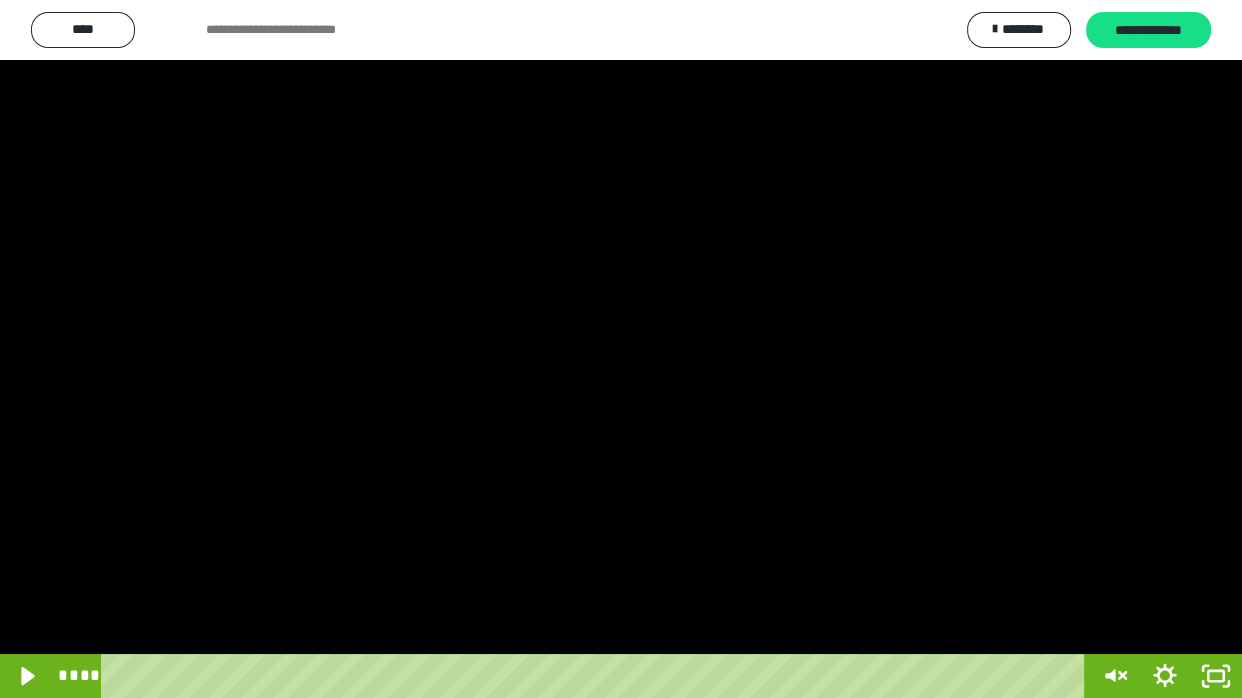 click at bounding box center [621, 349] 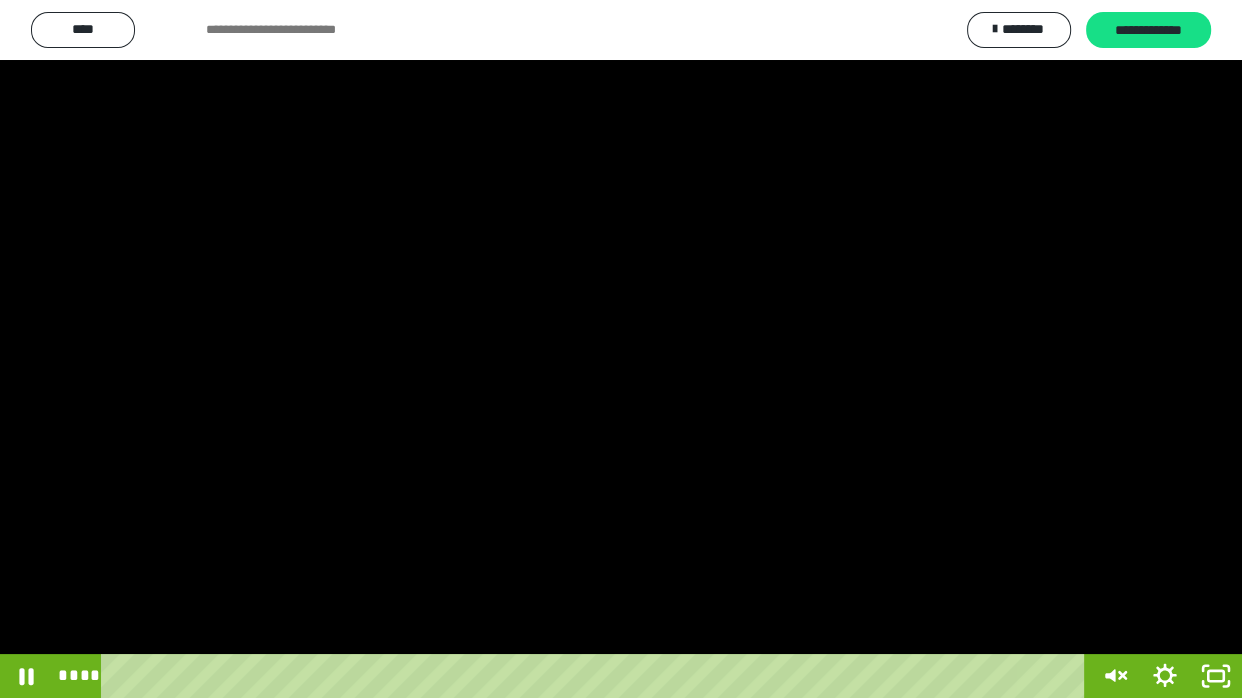 click at bounding box center [621, 349] 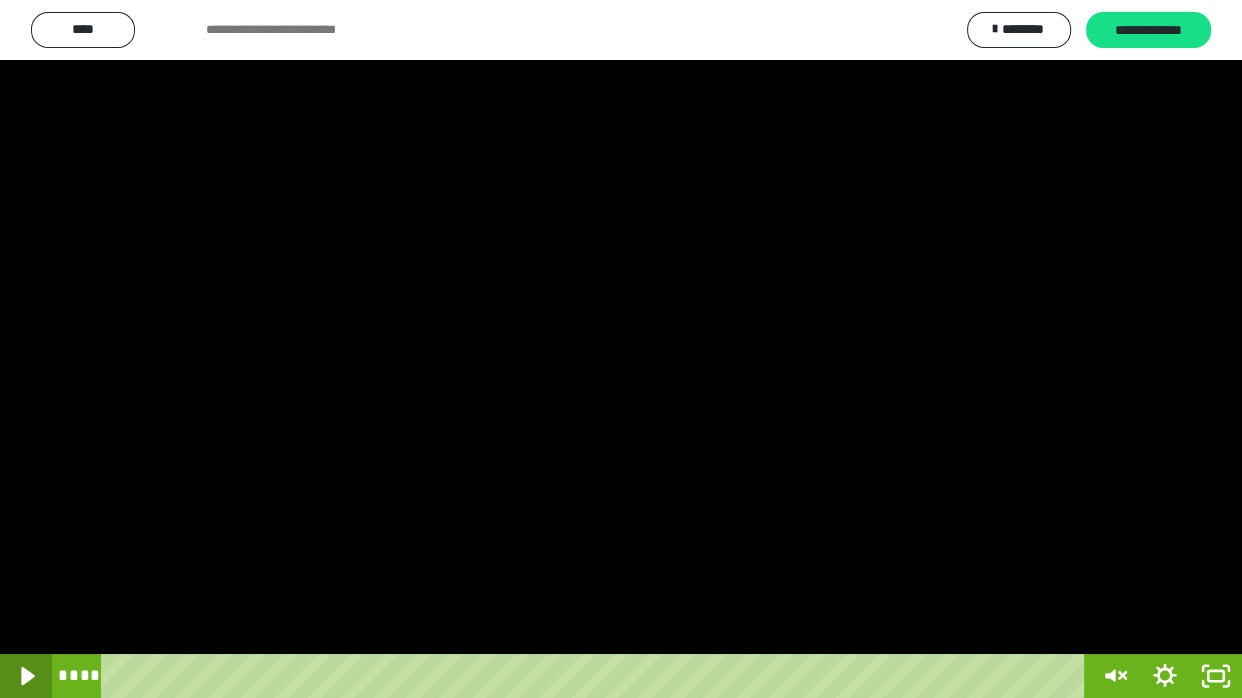 click 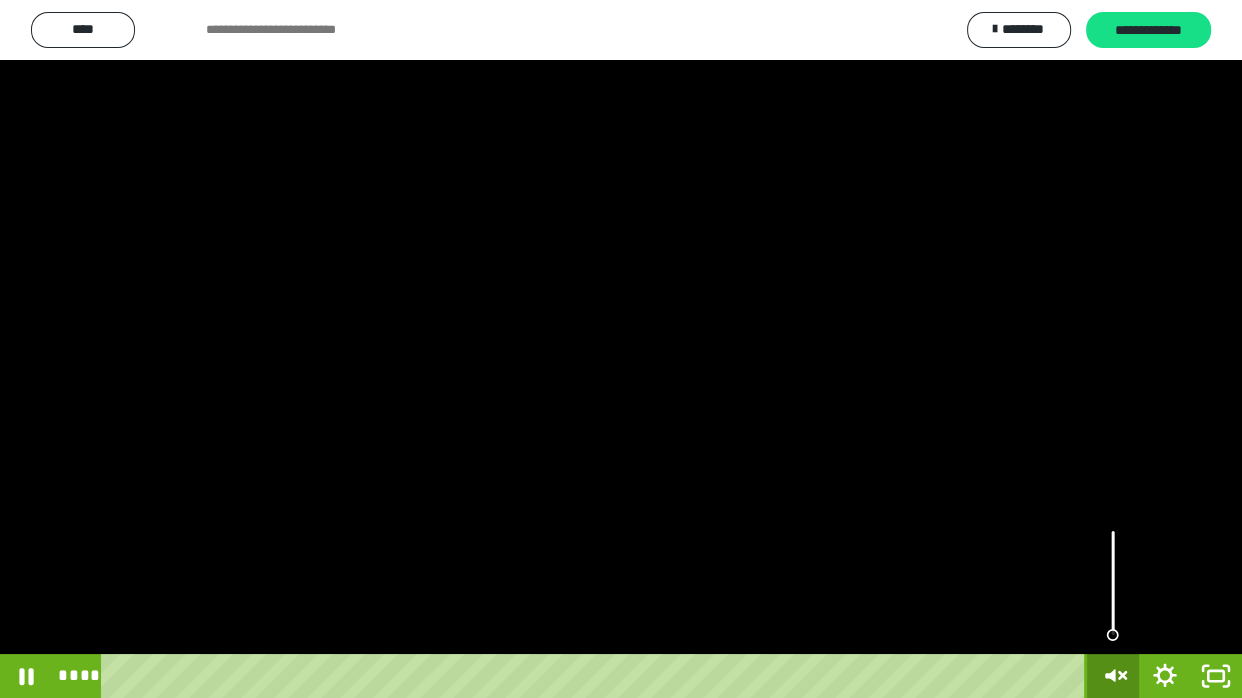 click 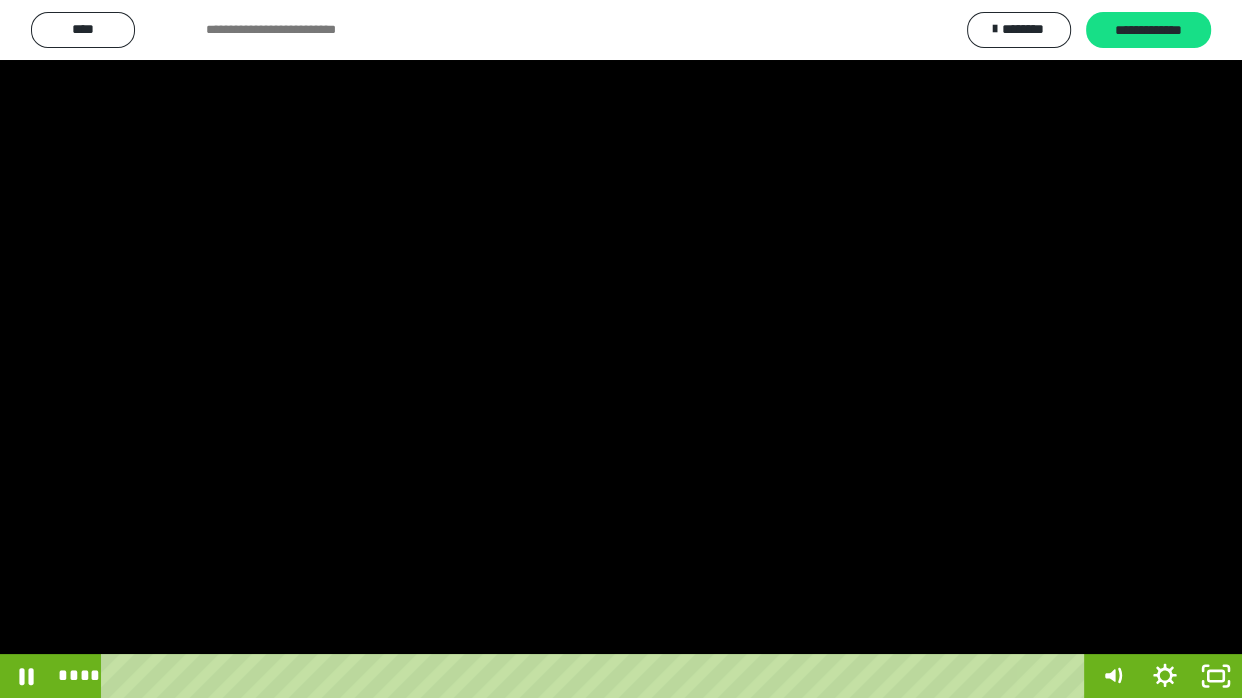 click at bounding box center (621, 349) 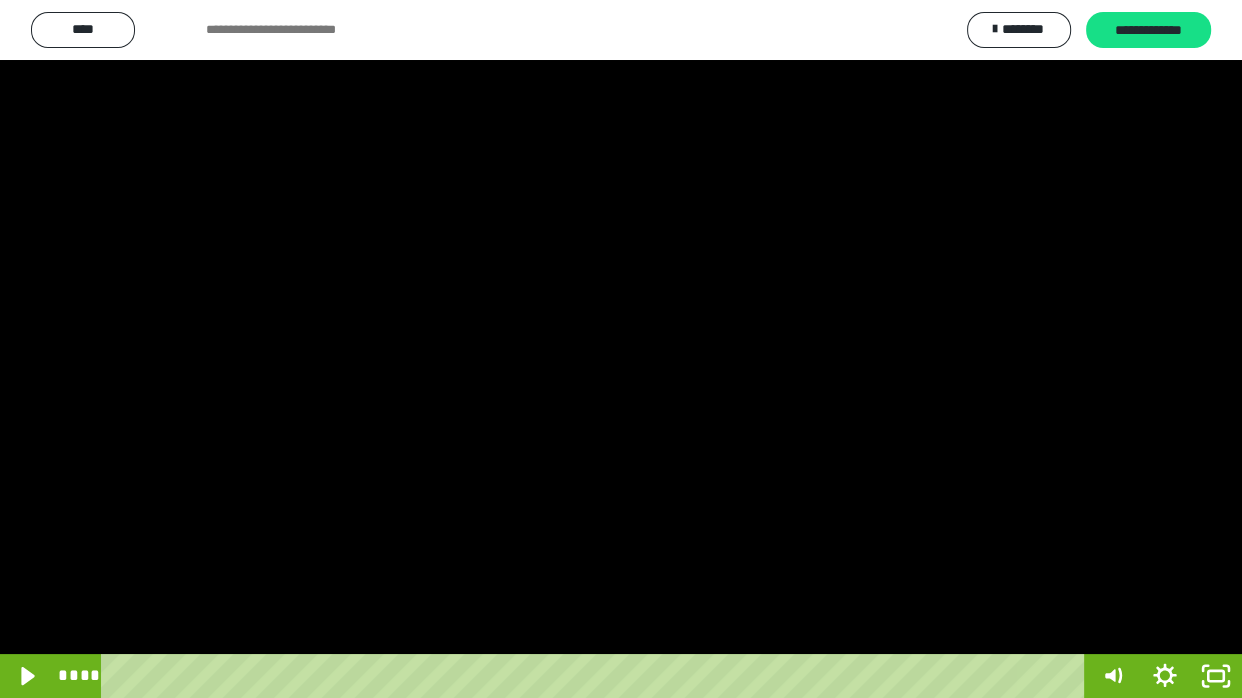 click at bounding box center (621, 349) 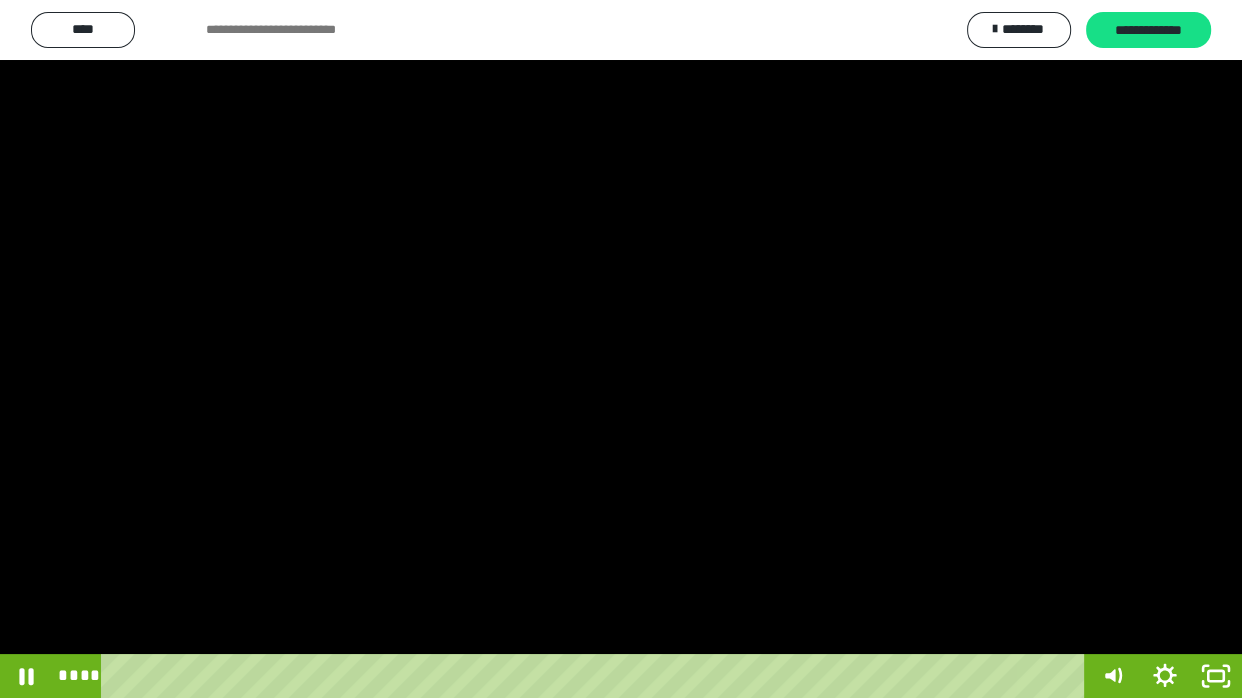 click at bounding box center (621, 349) 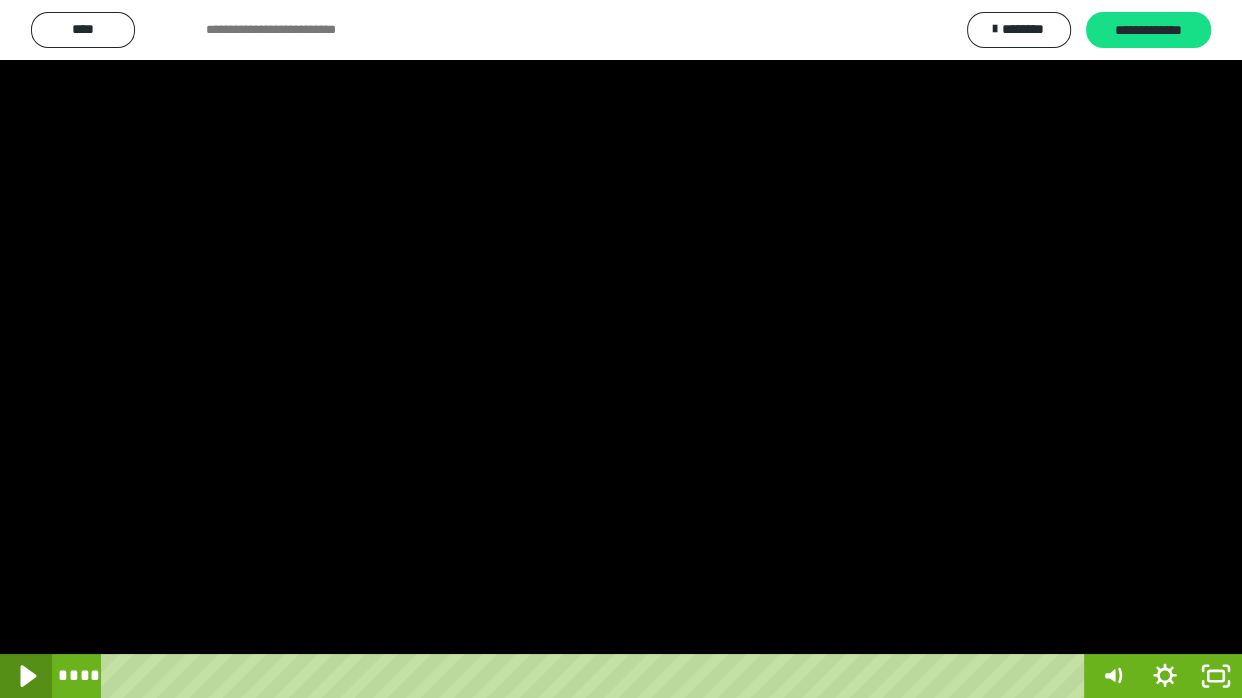 click 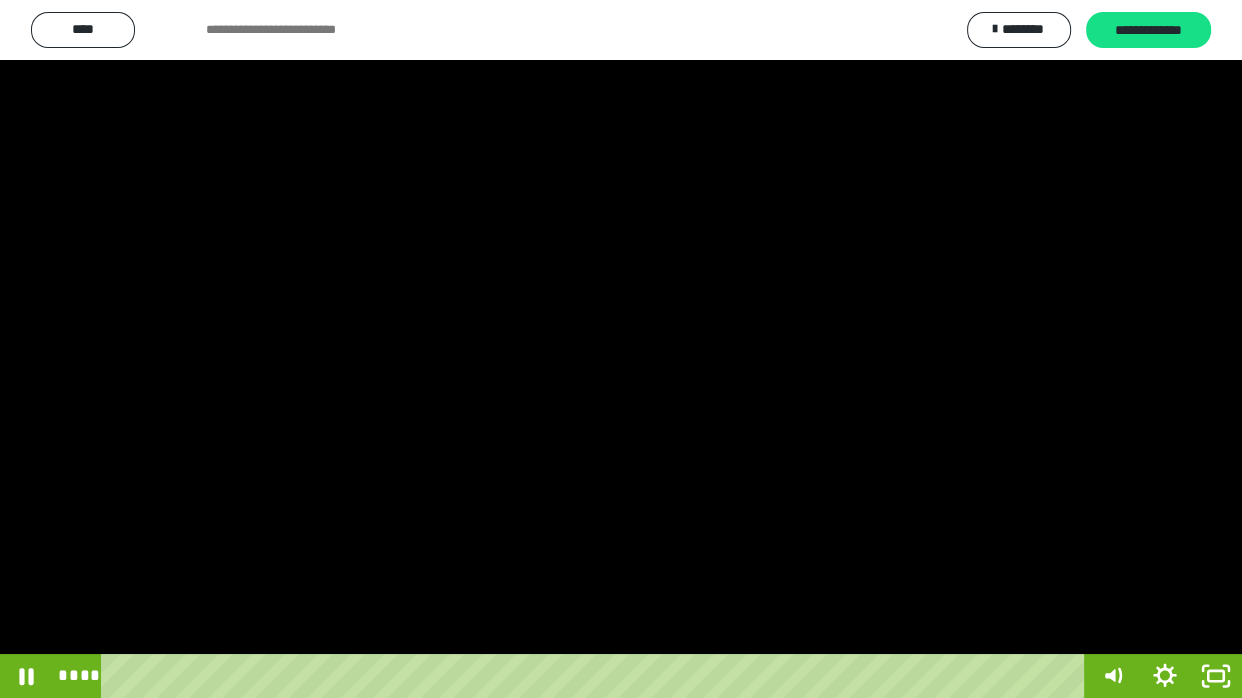 click at bounding box center [621, 349] 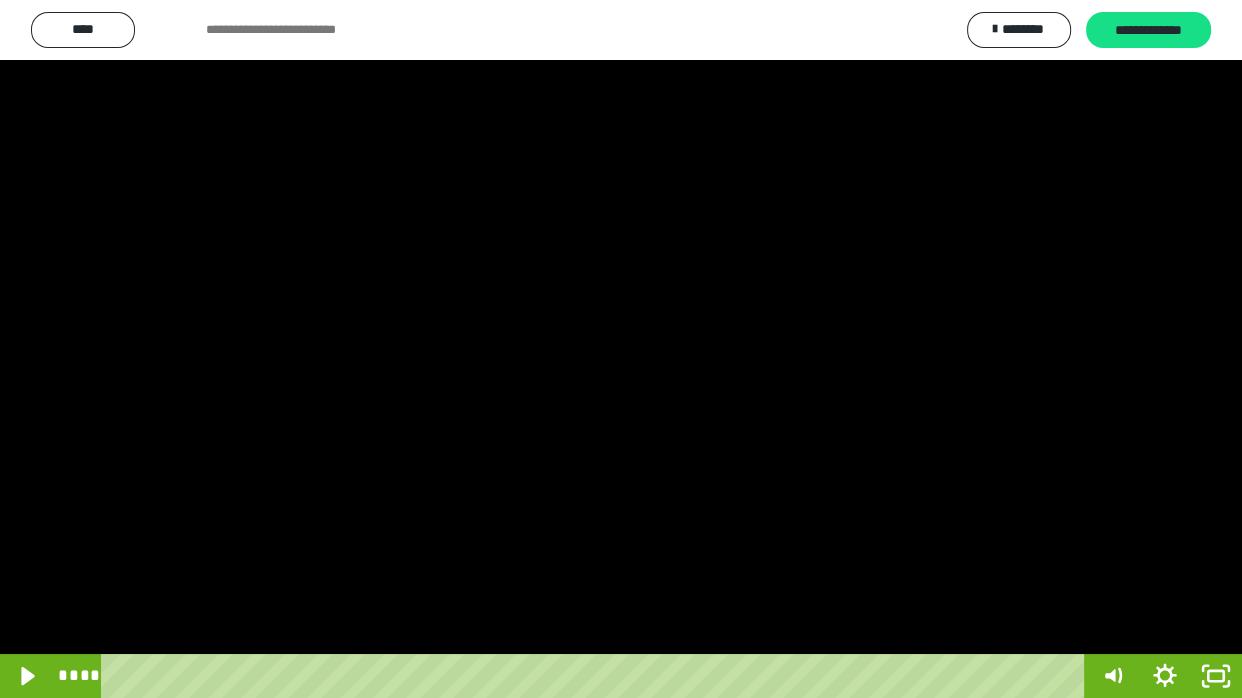click at bounding box center (621, 349) 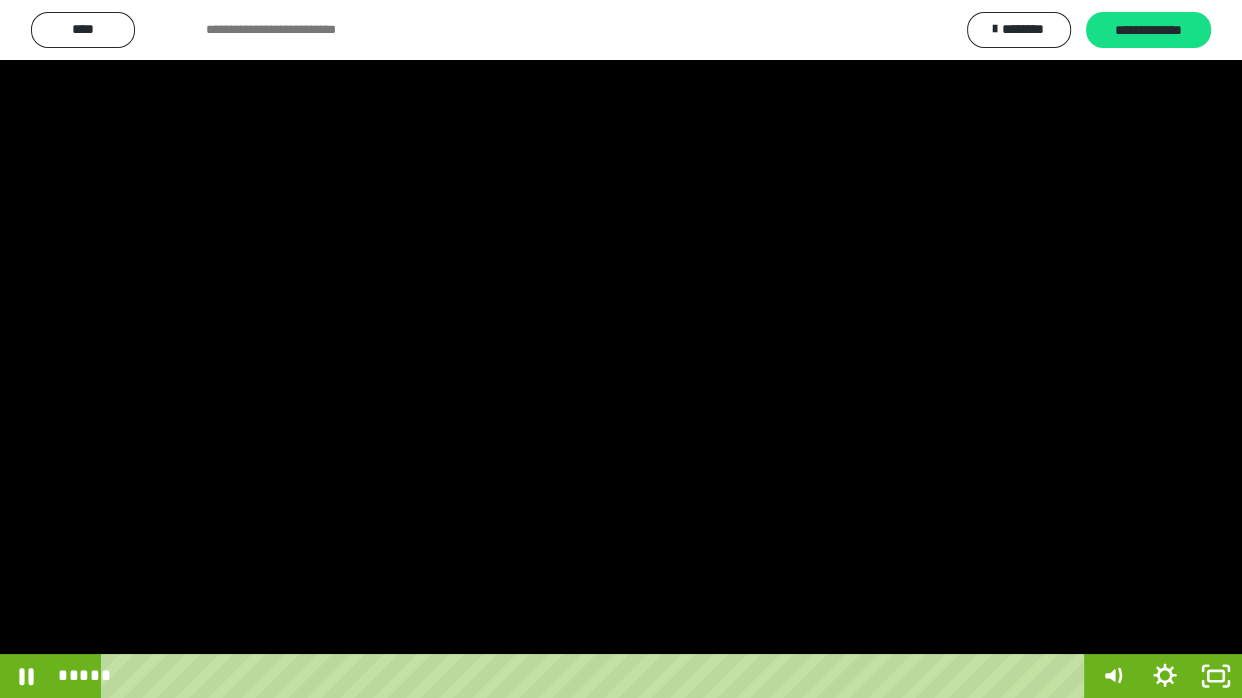 click at bounding box center [621, 349] 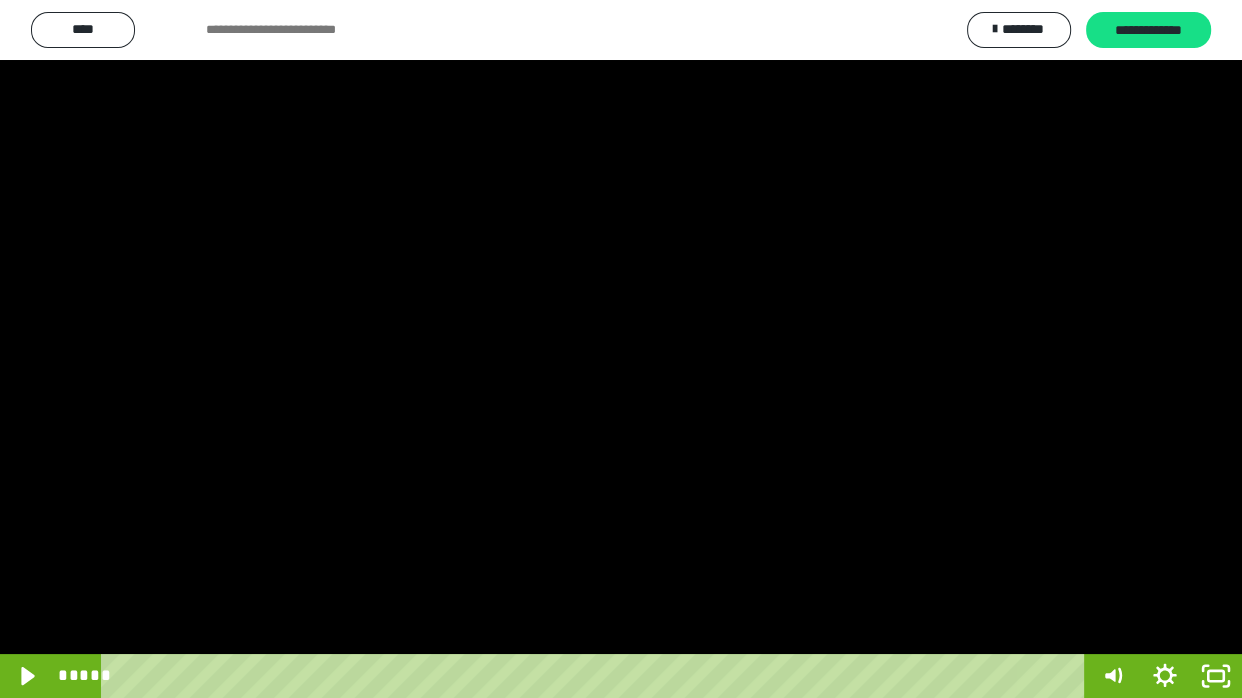 click at bounding box center [621, 349] 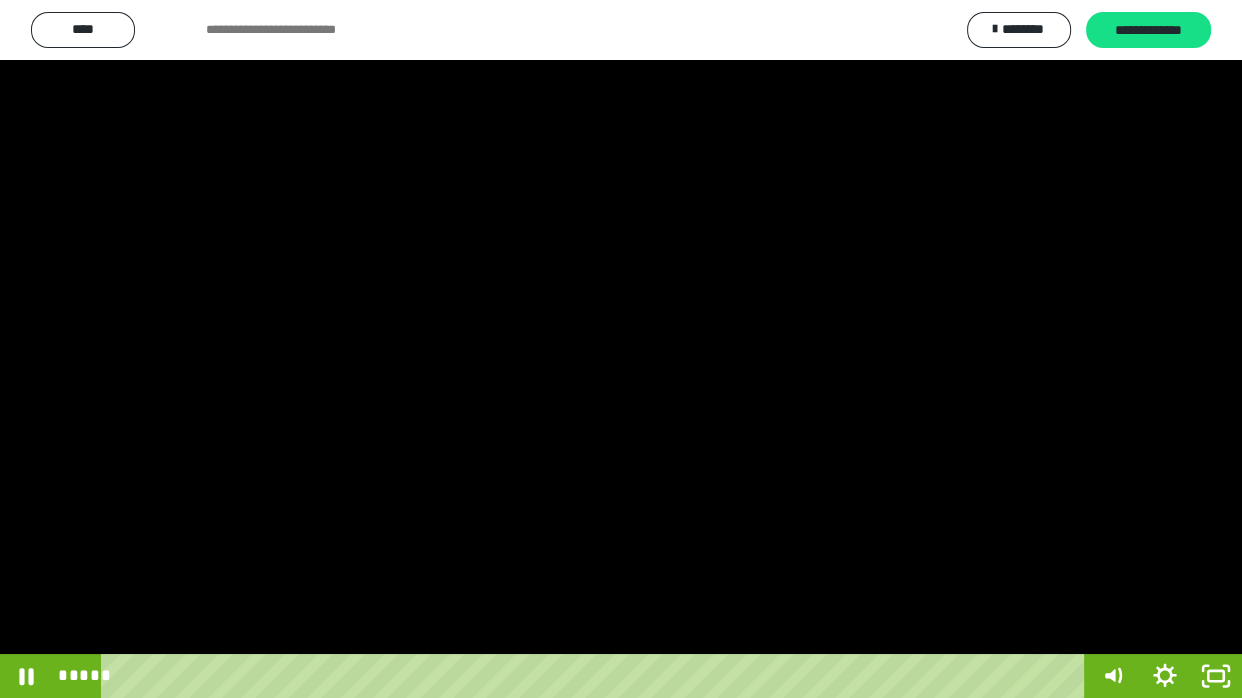 click at bounding box center (621, 349) 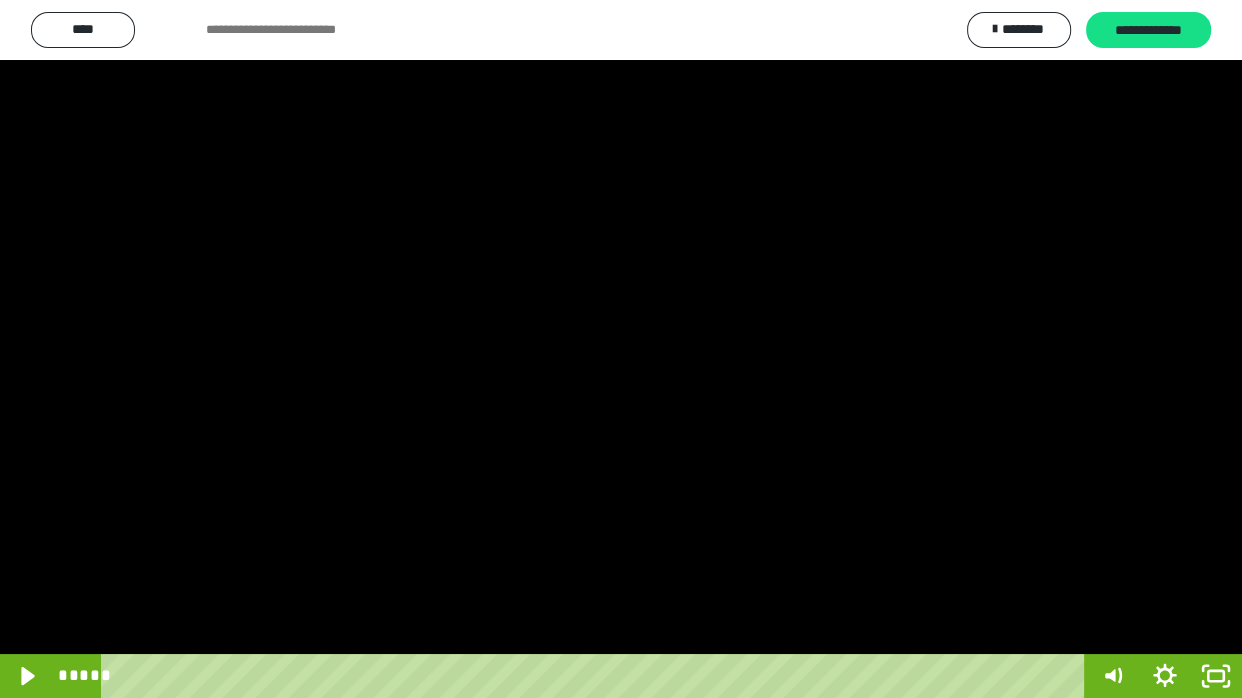 click at bounding box center (621, 349) 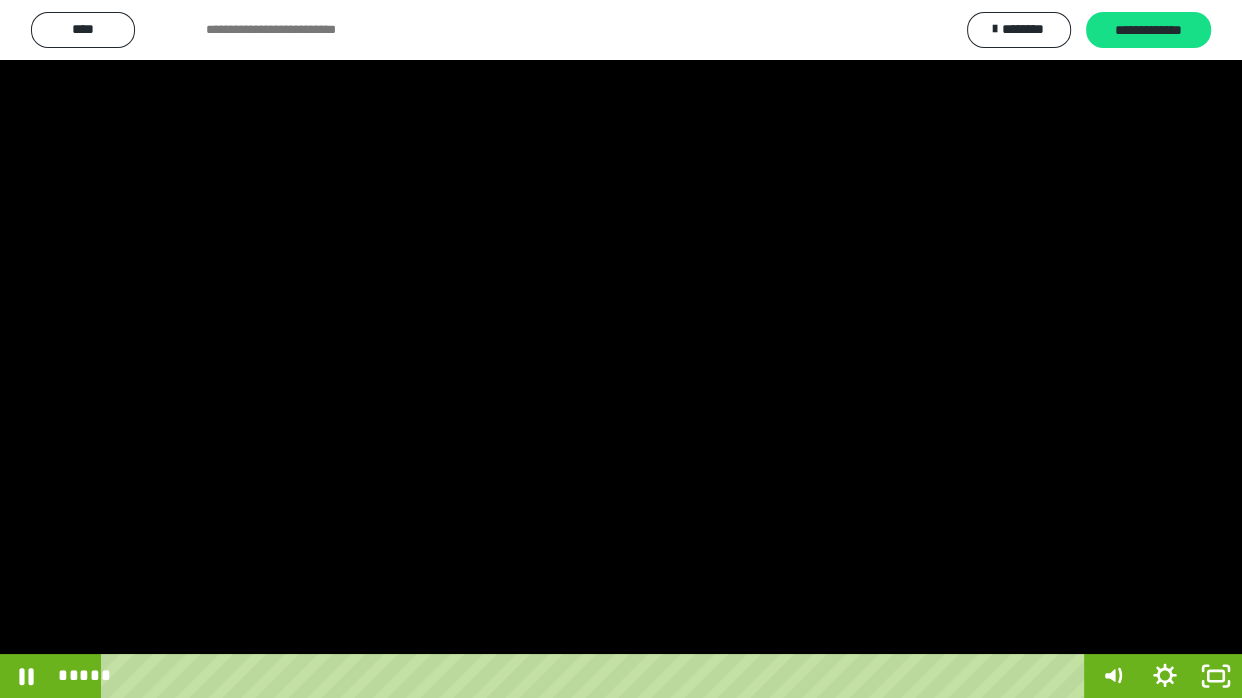 click at bounding box center (621, 349) 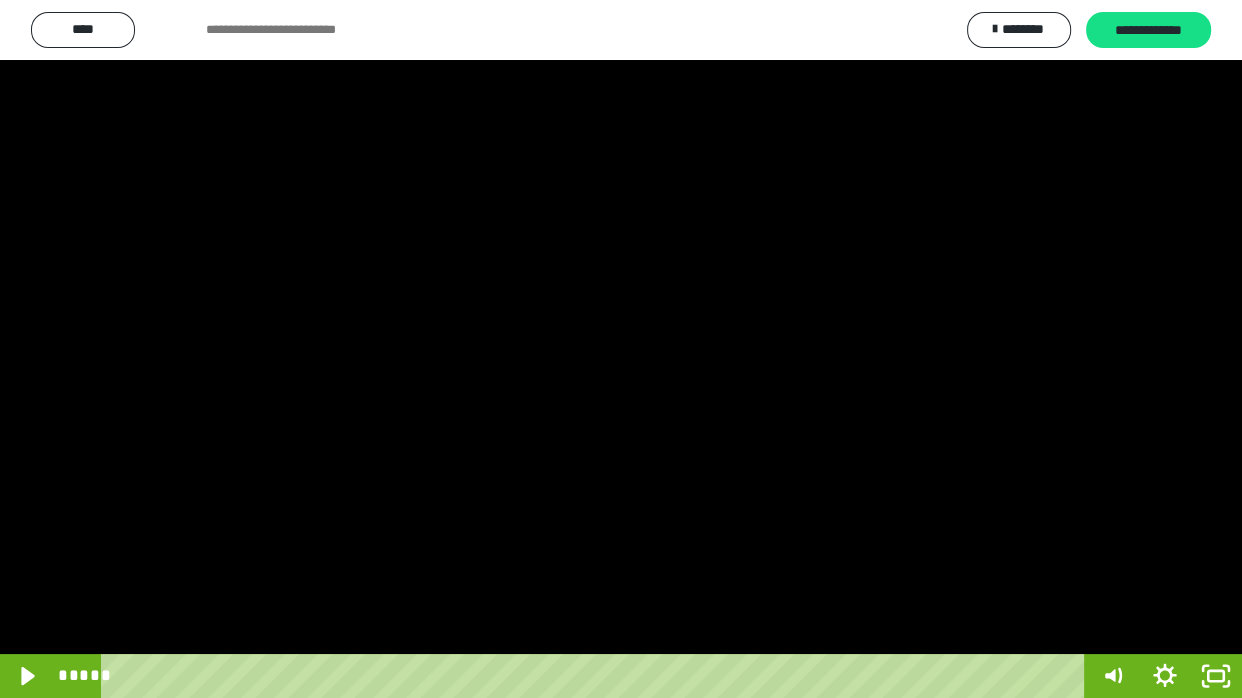 click at bounding box center (621, 349) 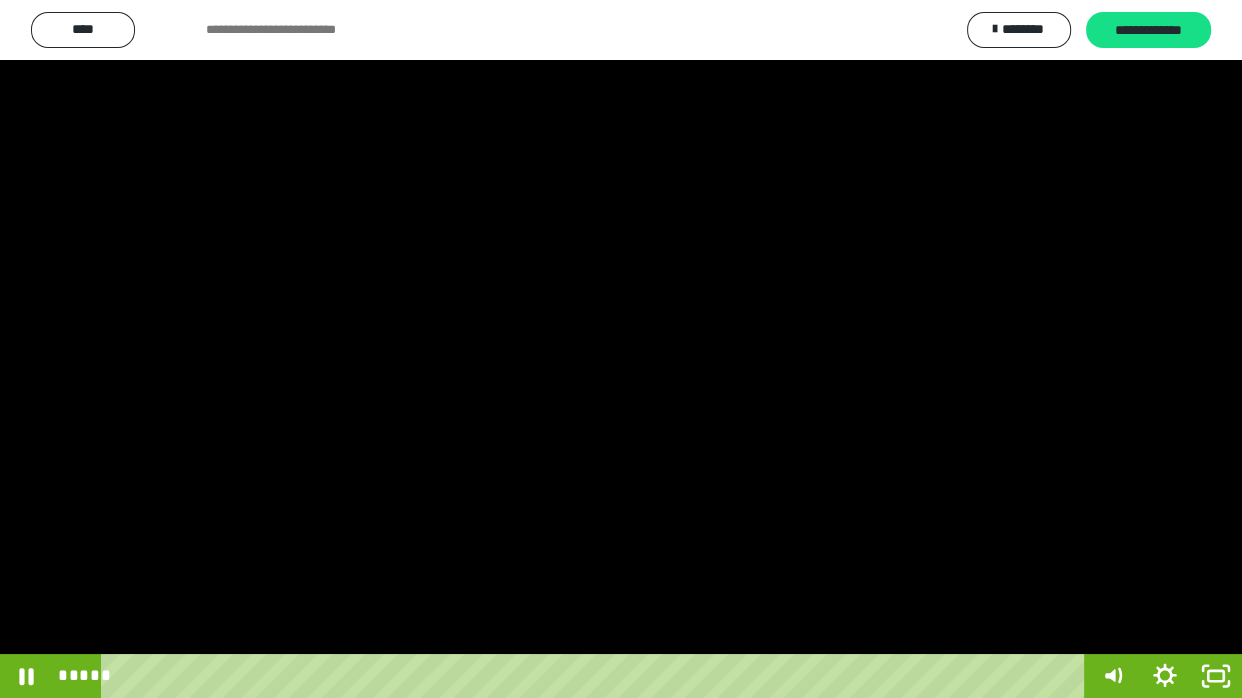 click at bounding box center [621, 349] 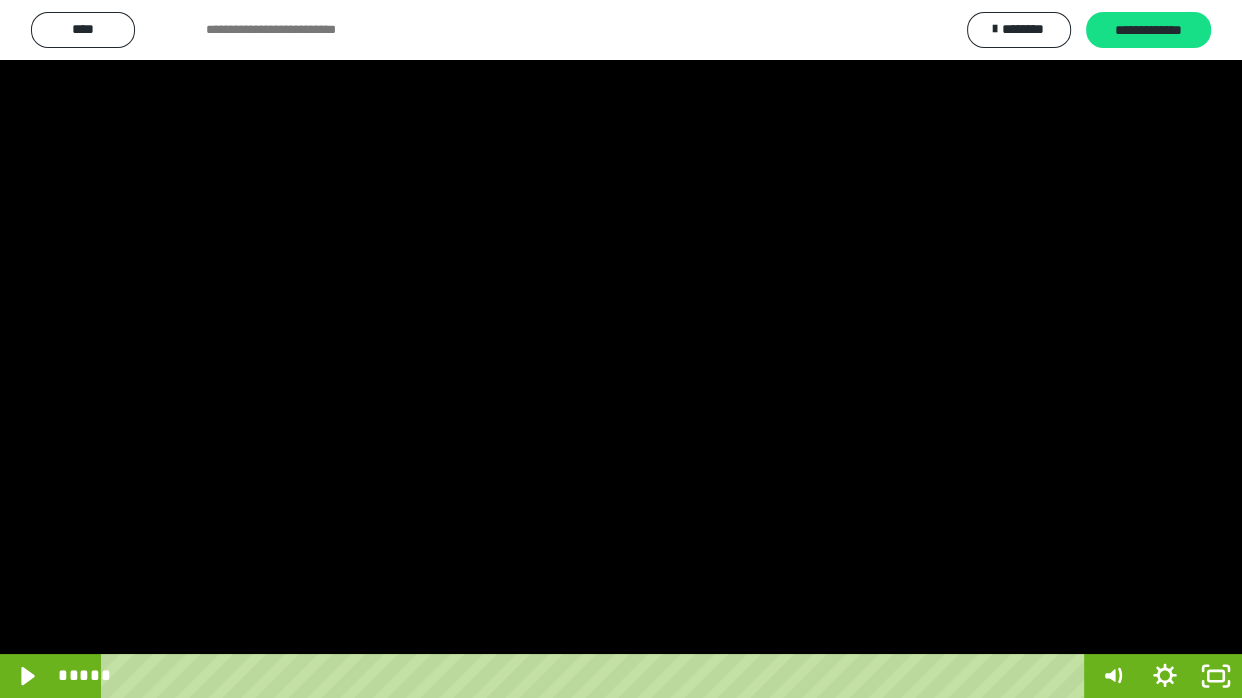 click at bounding box center [621, 349] 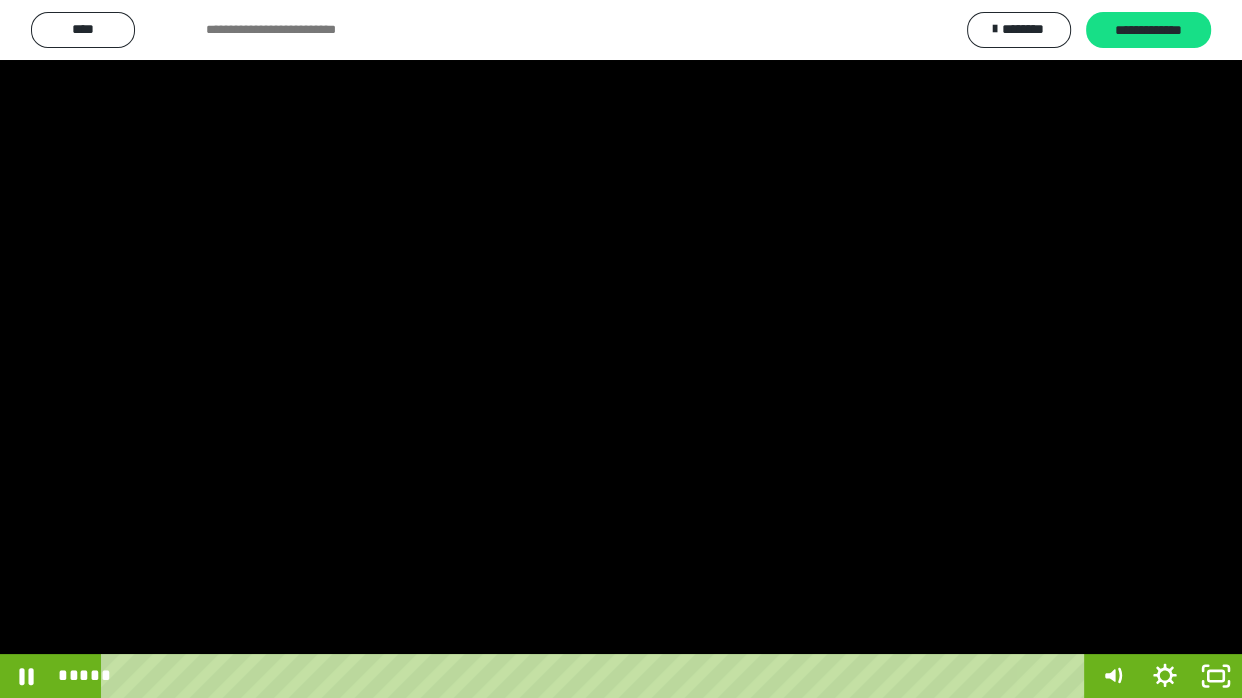 click at bounding box center (621, 349) 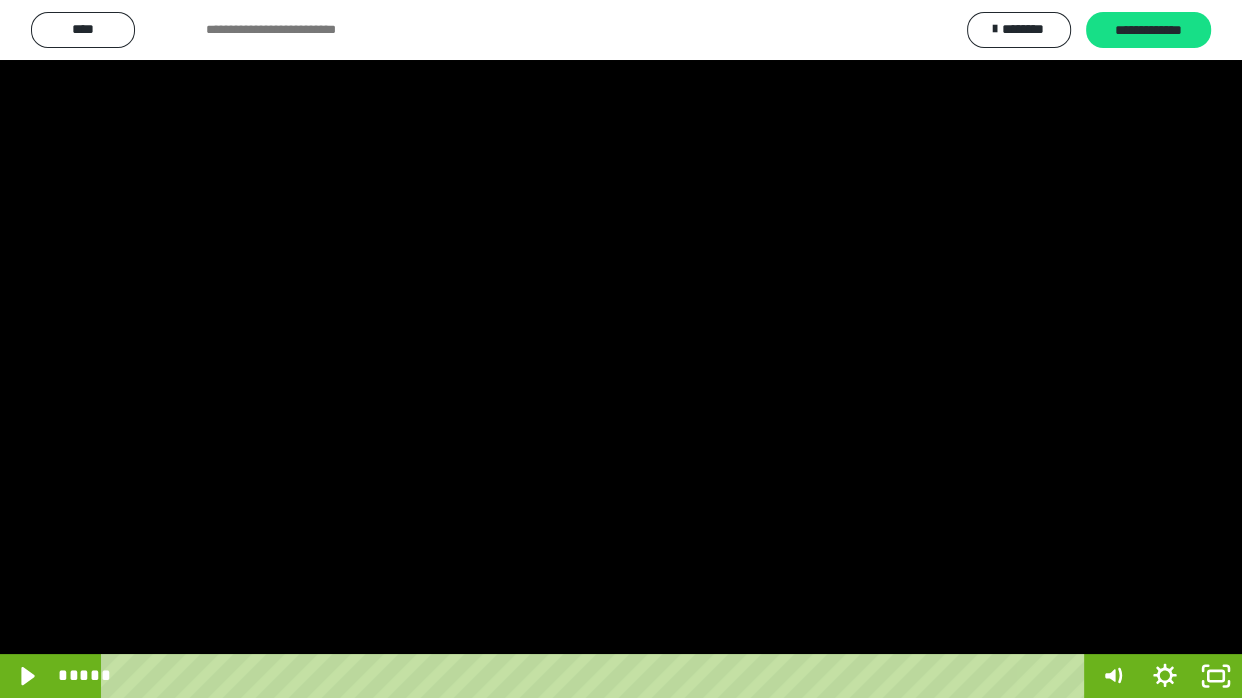 click at bounding box center [621, 349] 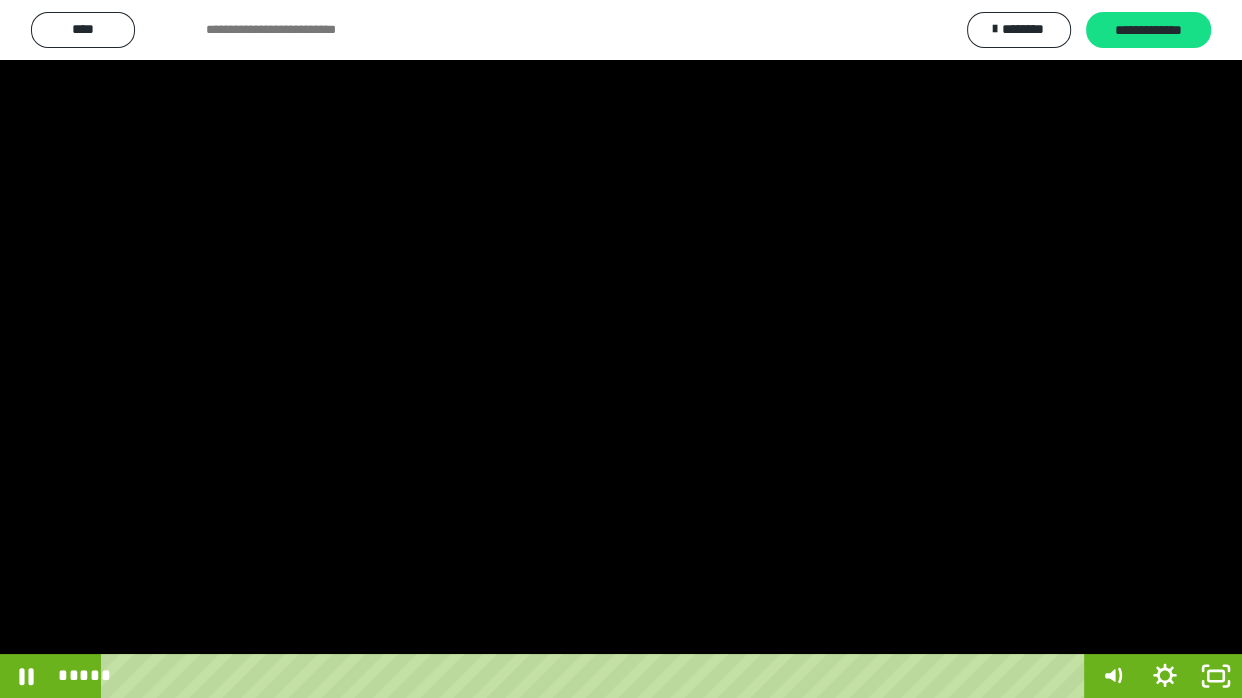 click at bounding box center [621, 349] 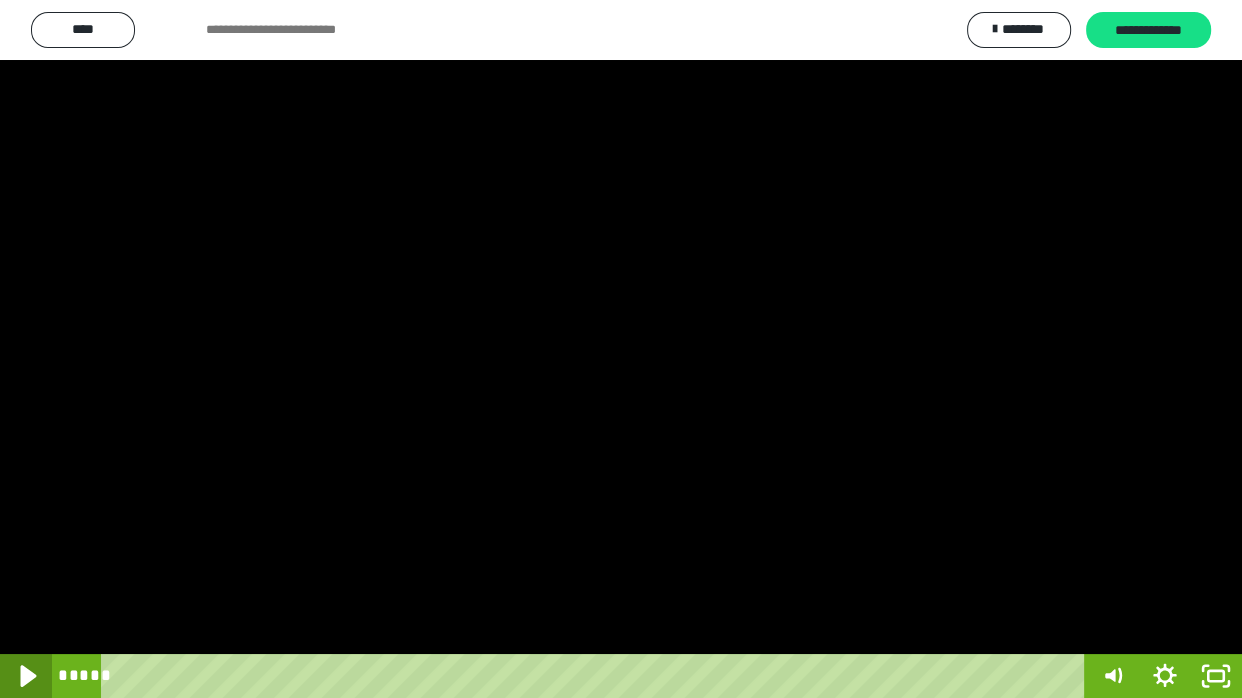 click 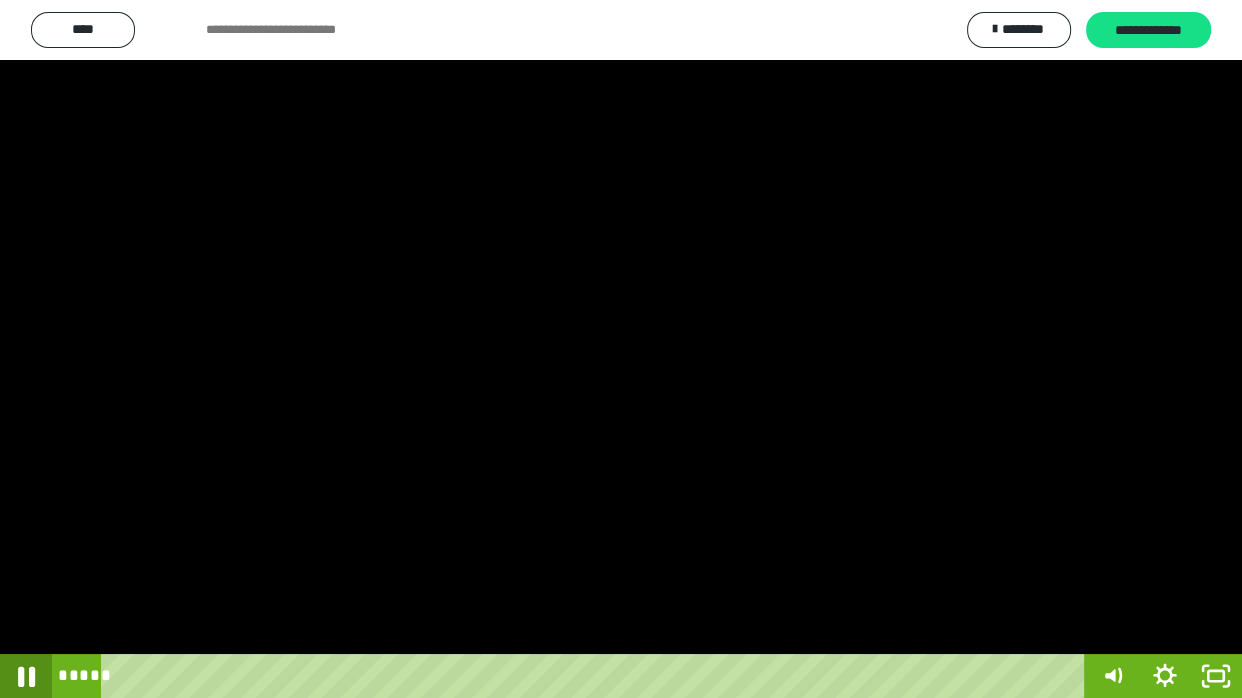 click 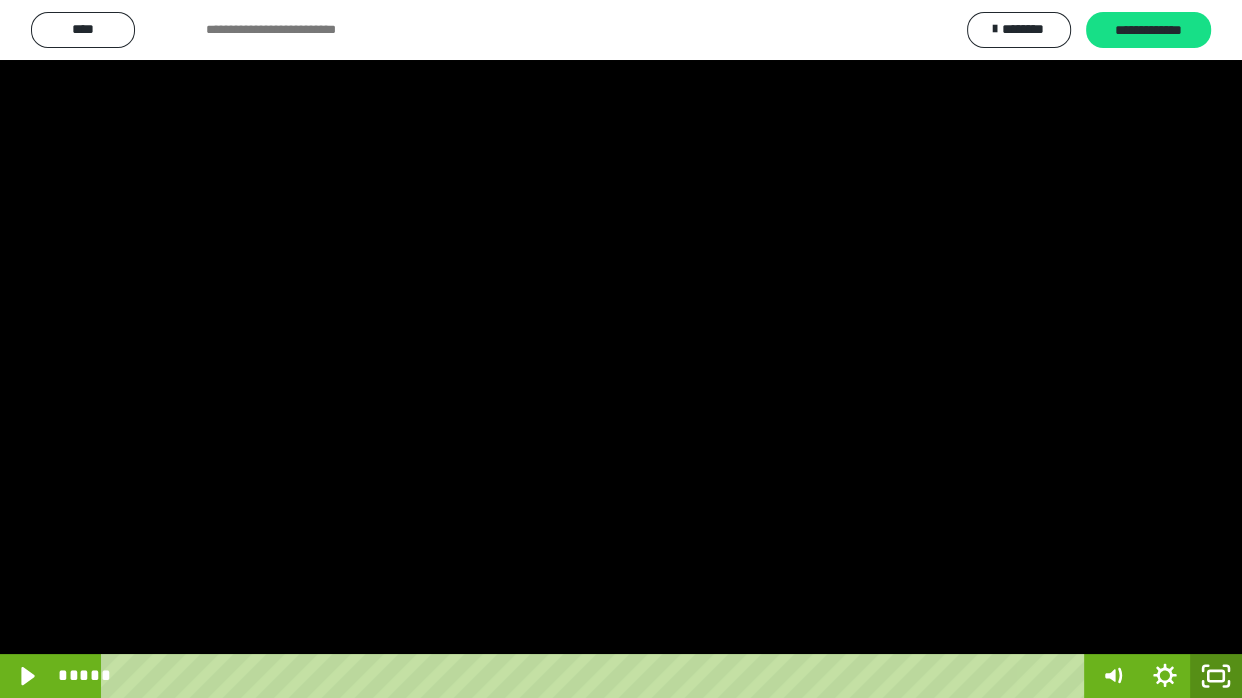click 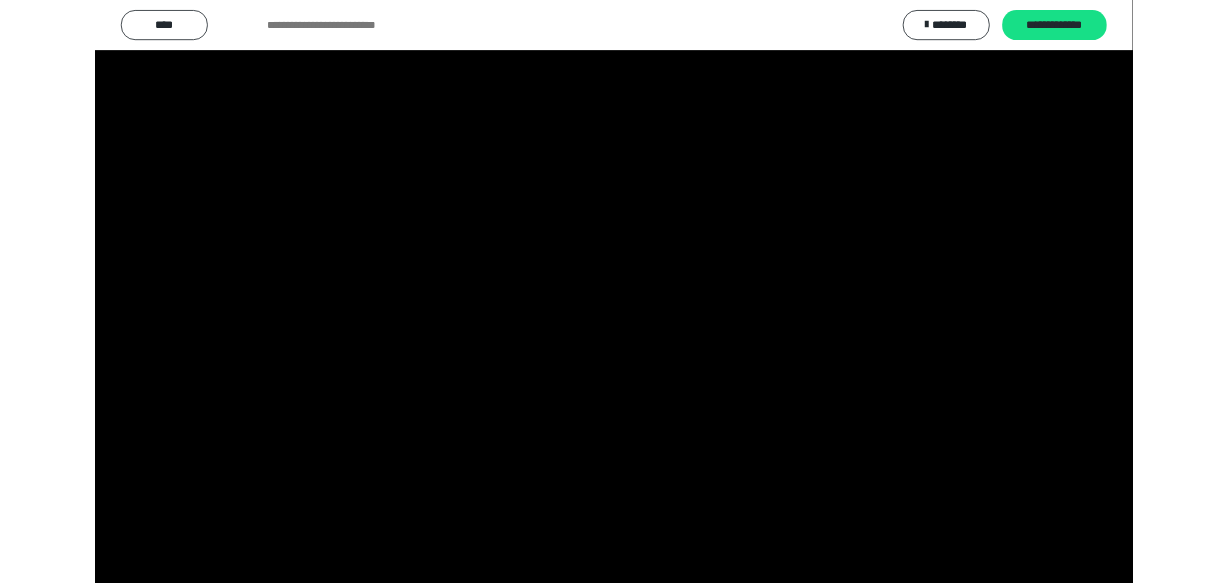 scroll, scrollTop: 3815, scrollLeft: 0, axis: vertical 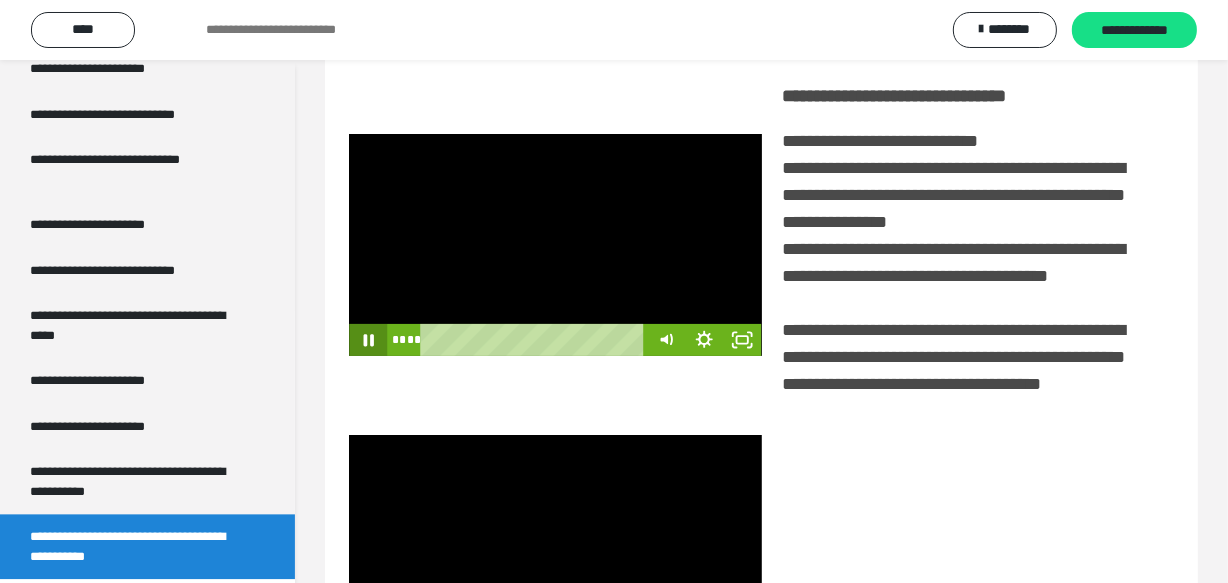 click 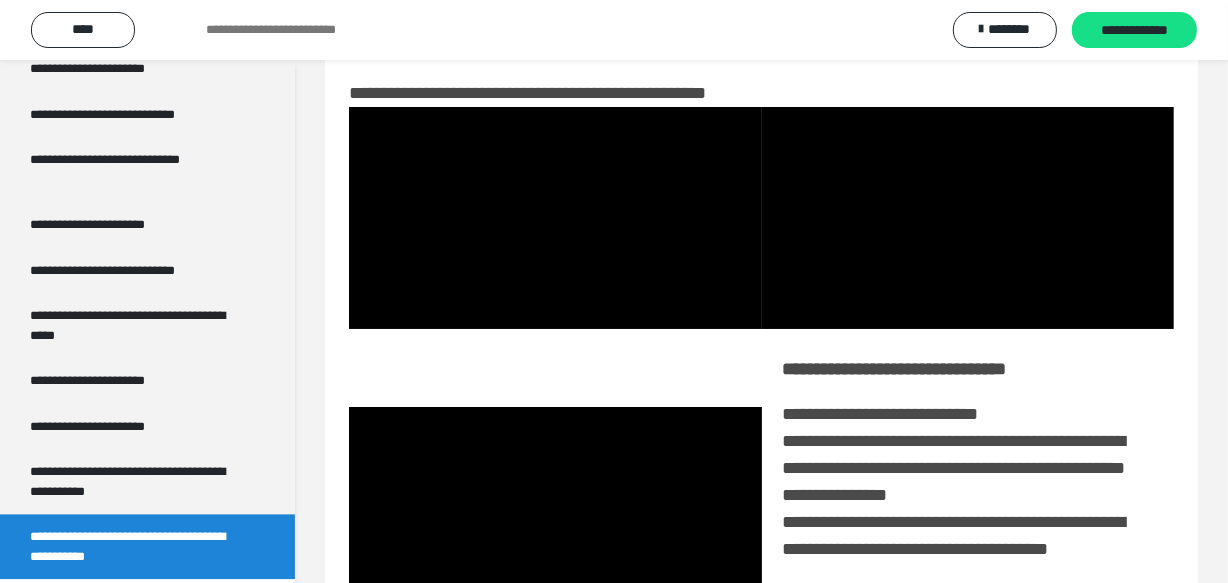 scroll, scrollTop: 0, scrollLeft: 0, axis: both 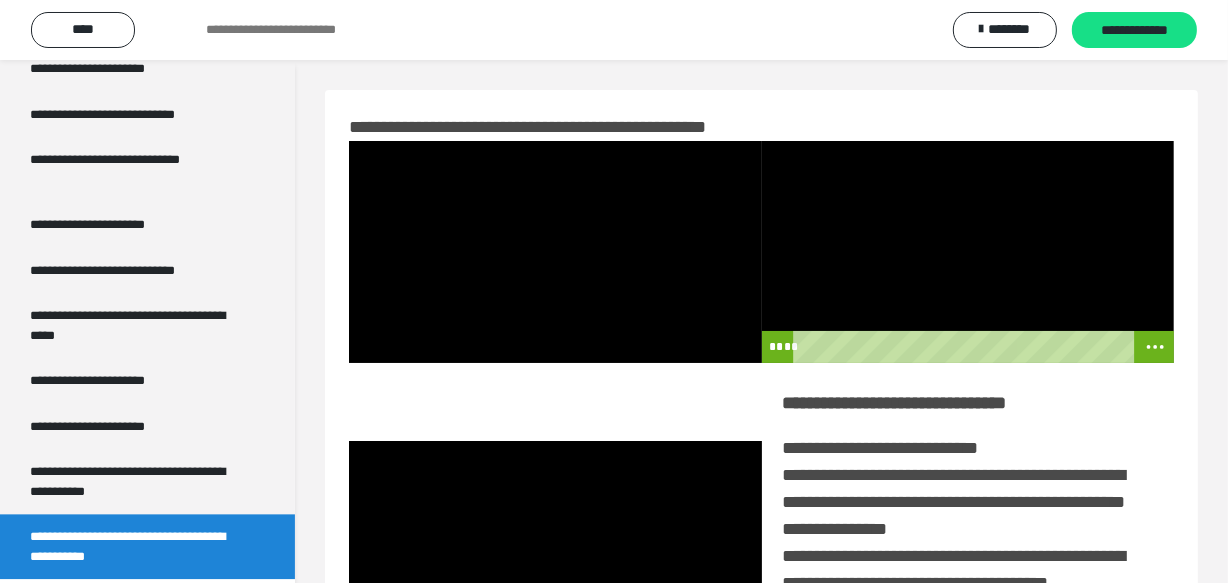 click at bounding box center [968, 252] 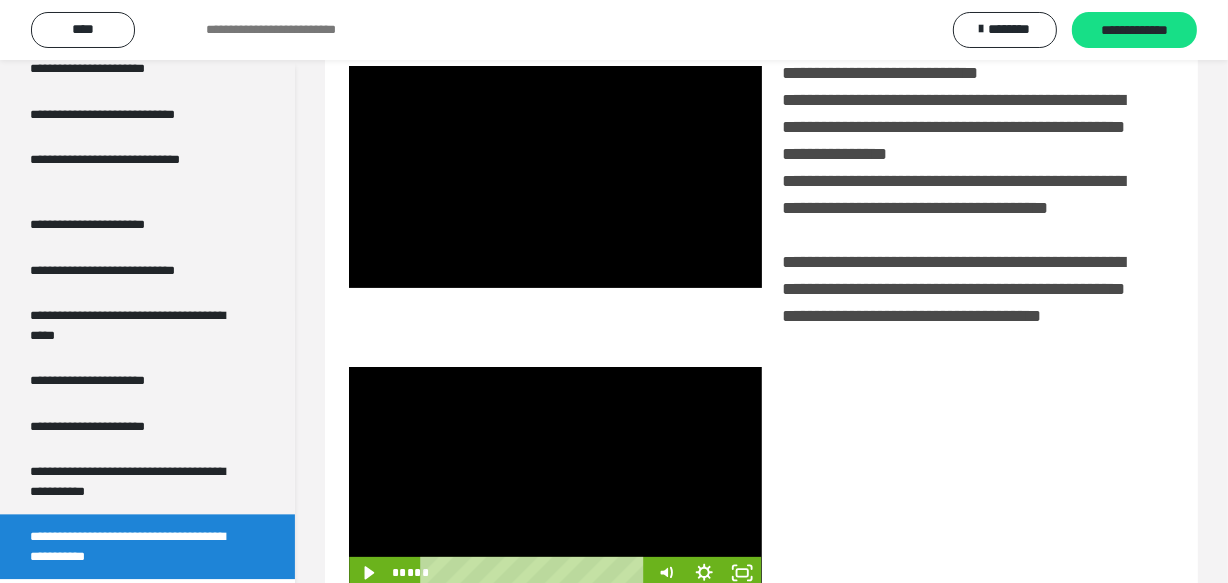 scroll, scrollTop: 489, scrollLeft: 0, axis: vertical 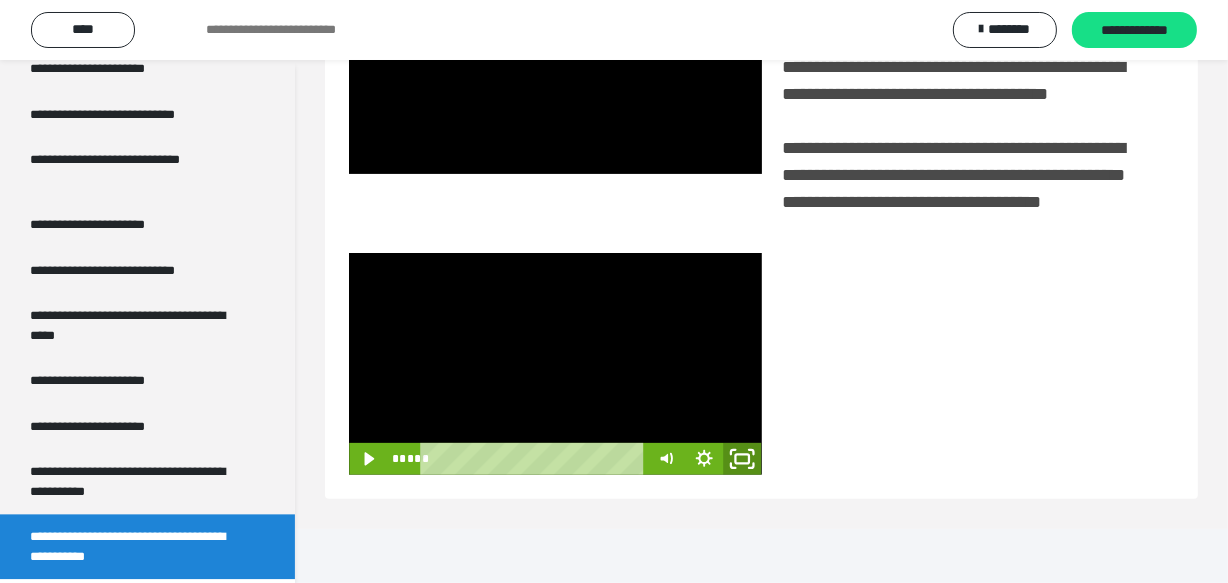 click 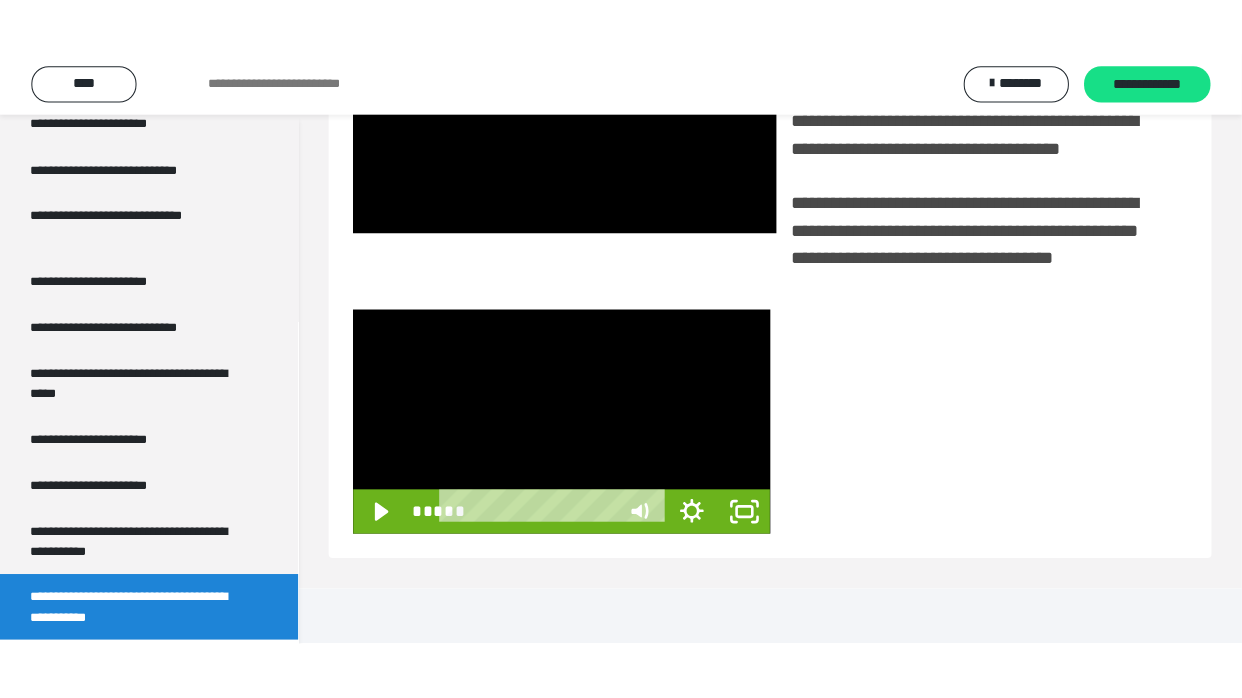 scroll, scrollTop: 381, scrollLeft: 0, axis: vertical 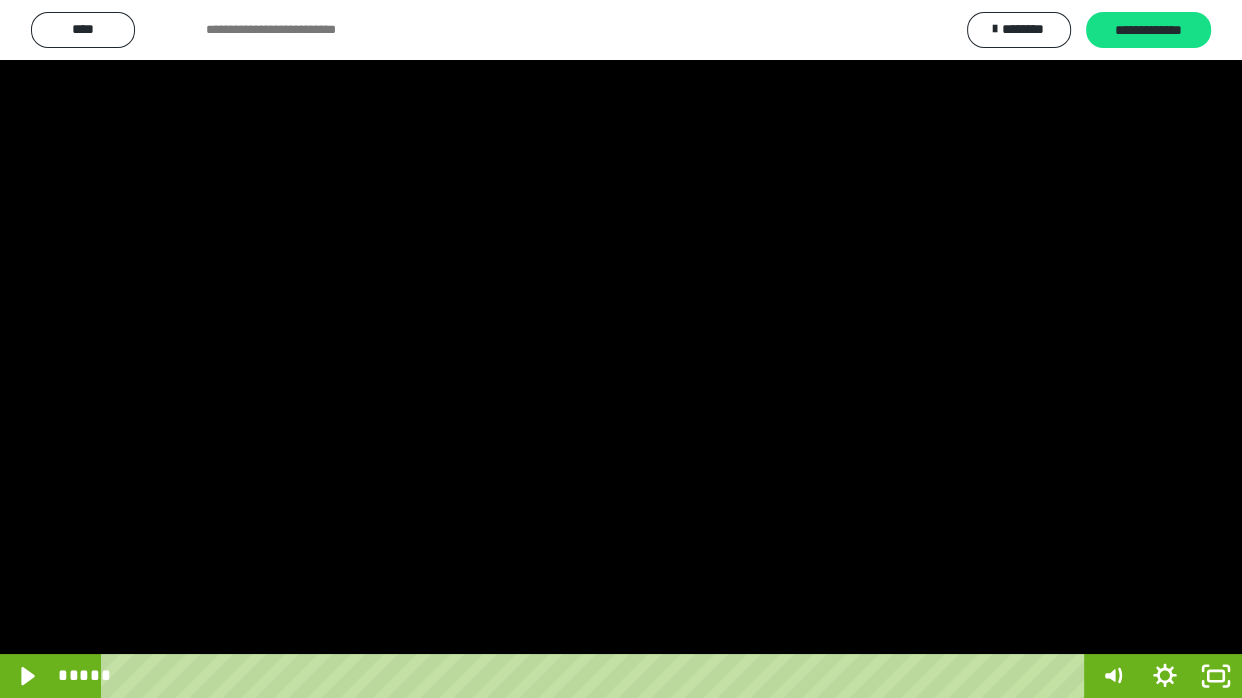 click at bounding box center [621, 349] 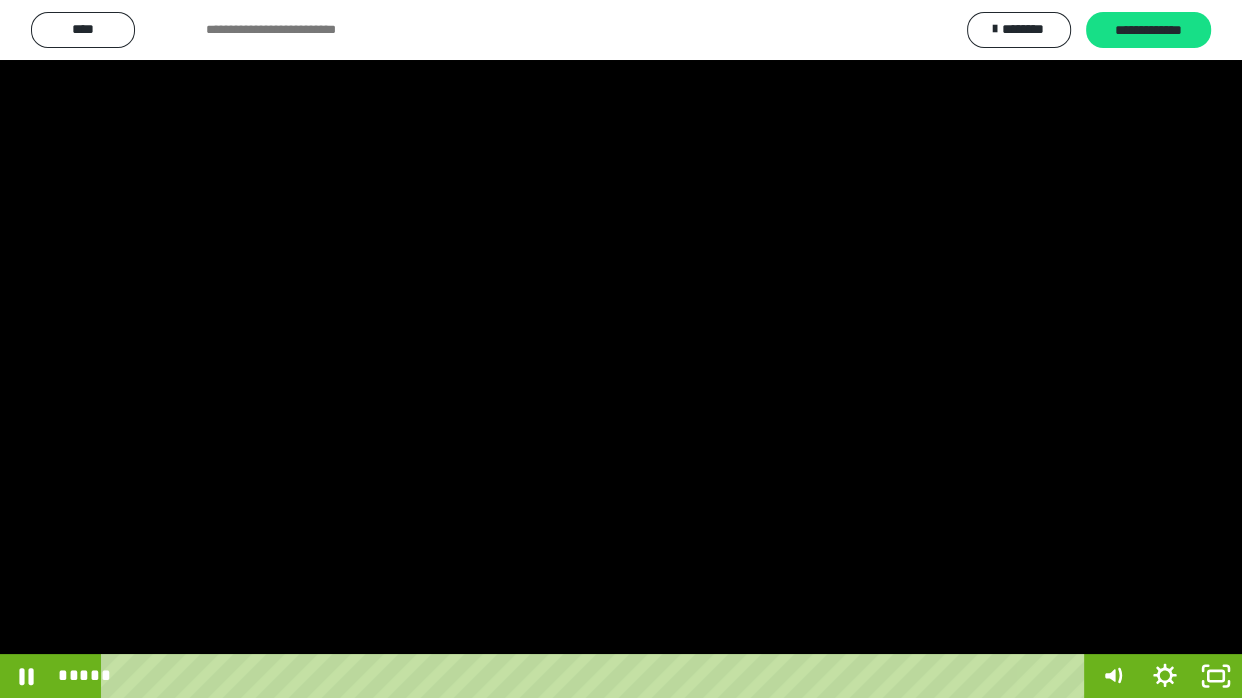 click at bounding box center (621, 349) 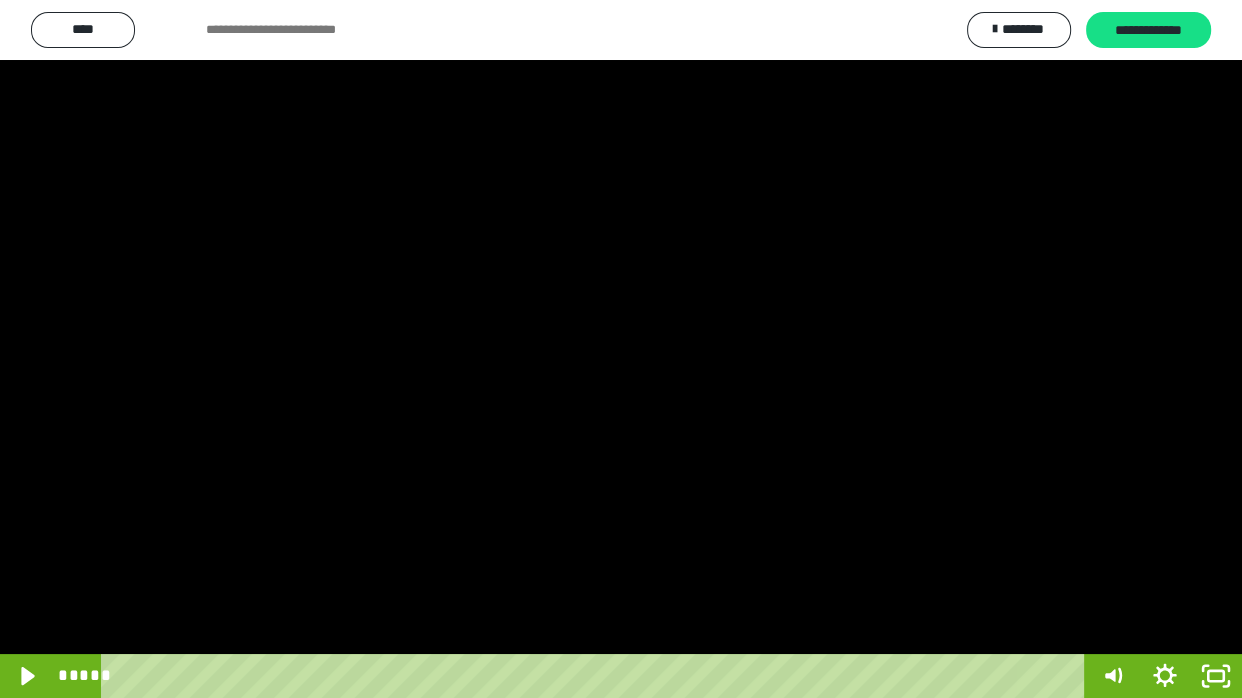 click at bounding box center (621, 349) 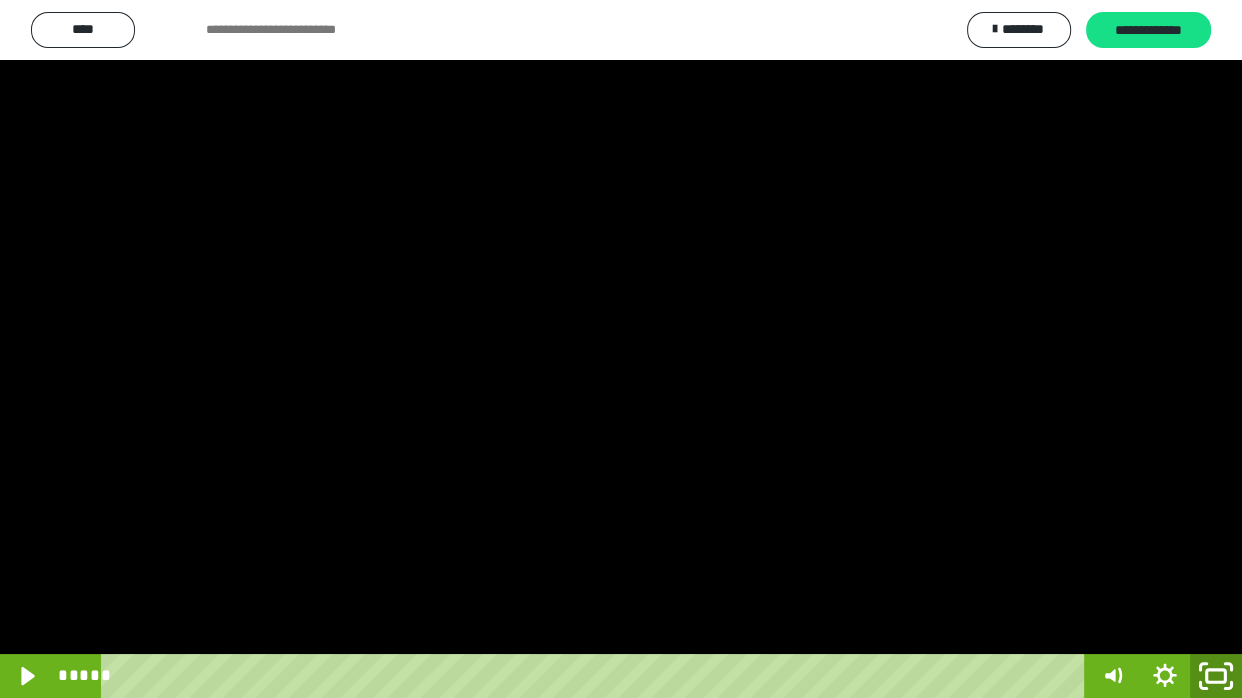 click 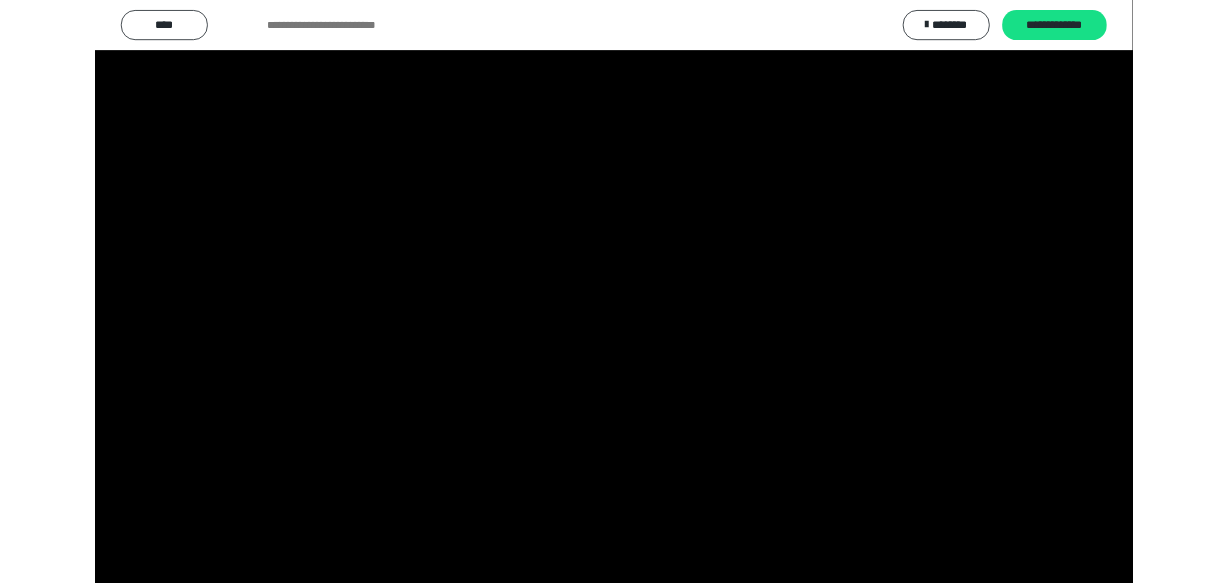 scroll, scrollTop: 3815, scrollLeft: 0, axis: vertical 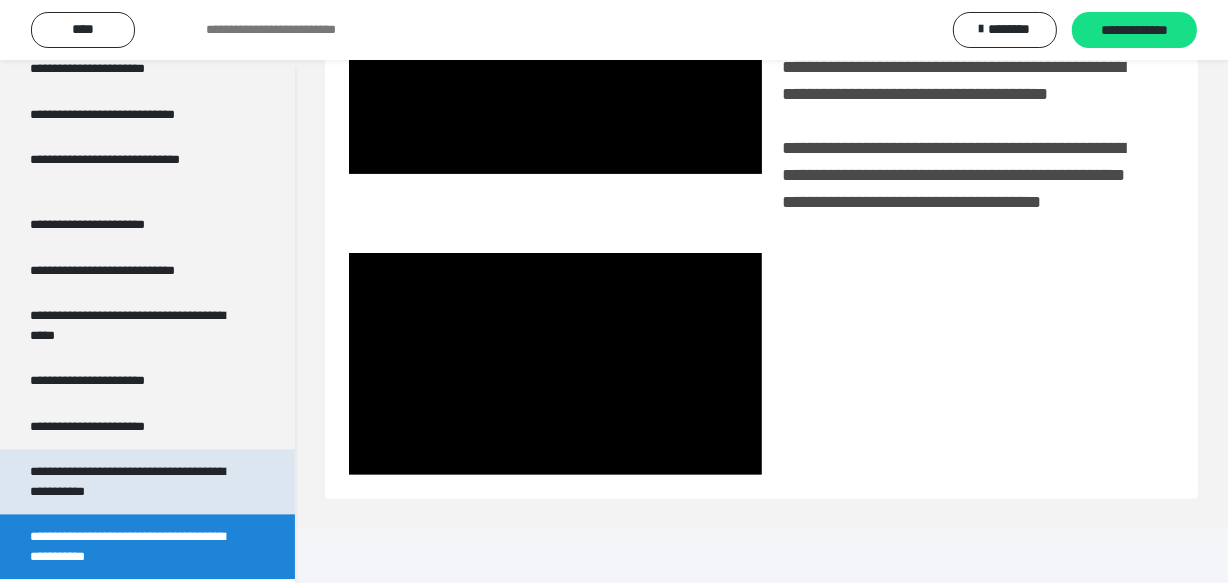 click on "**********" at bounding box center [132, 481] 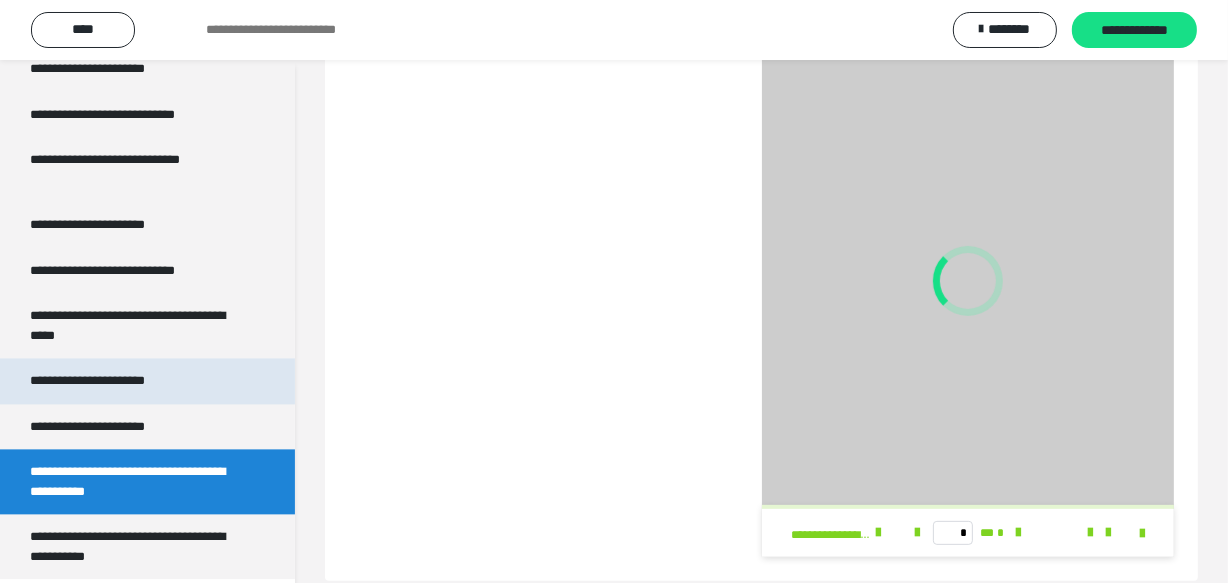 scroll, scrollTop: 304, scrollLeft: 0, axis: vertical 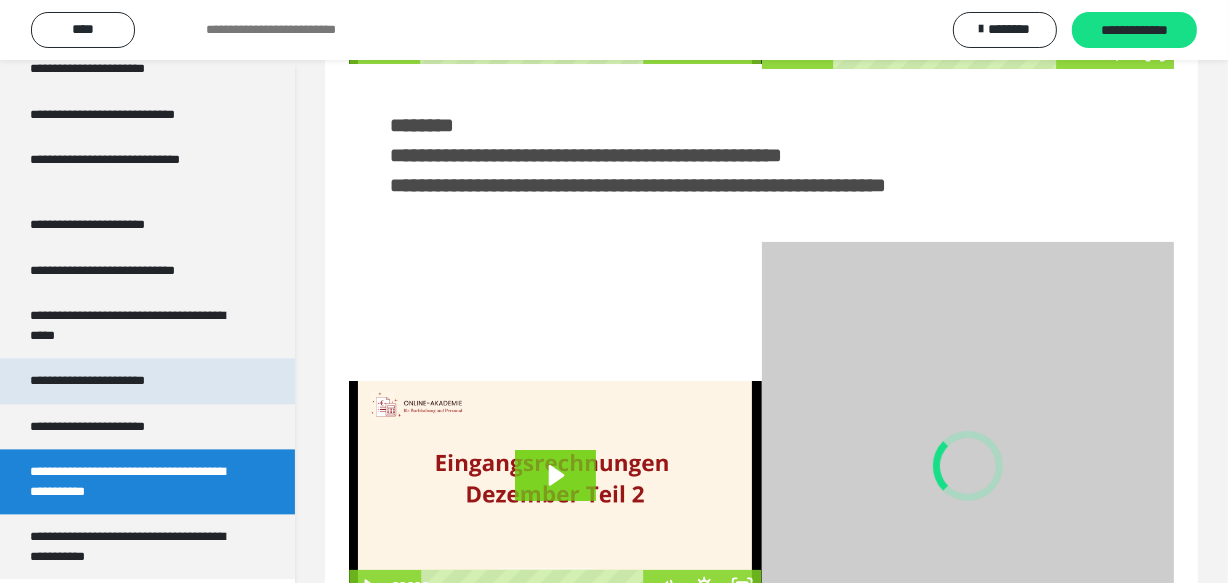 click on "**********" at bounding box center (110, 380) 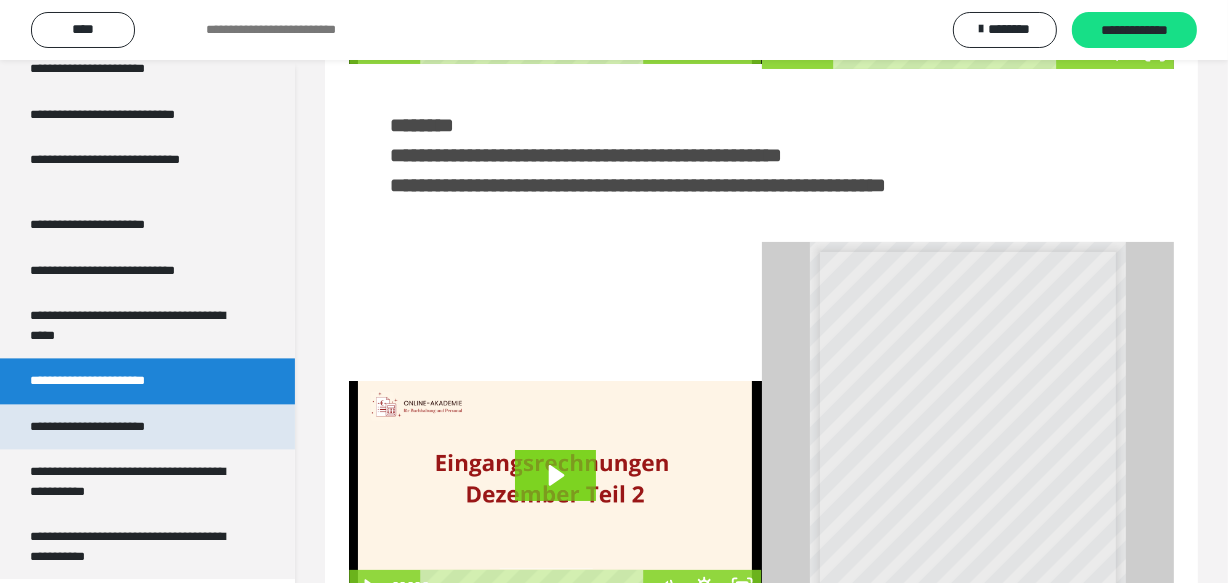 scroll, scrollTop: 111, scrollLeft: 0, axis: vertical 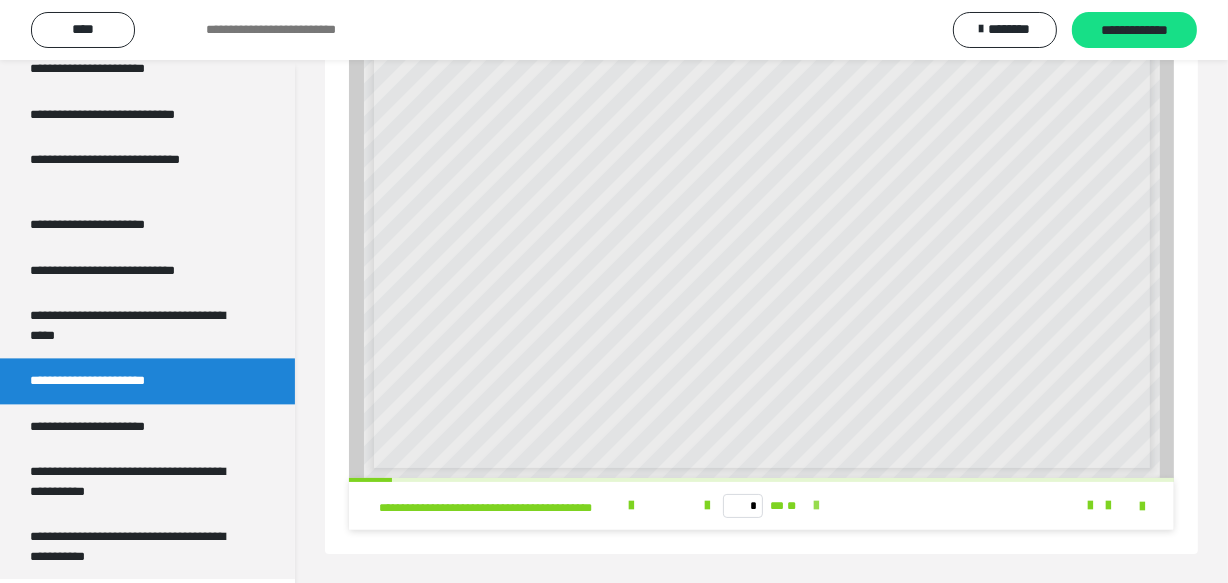 click at bounding box center [816, 506] 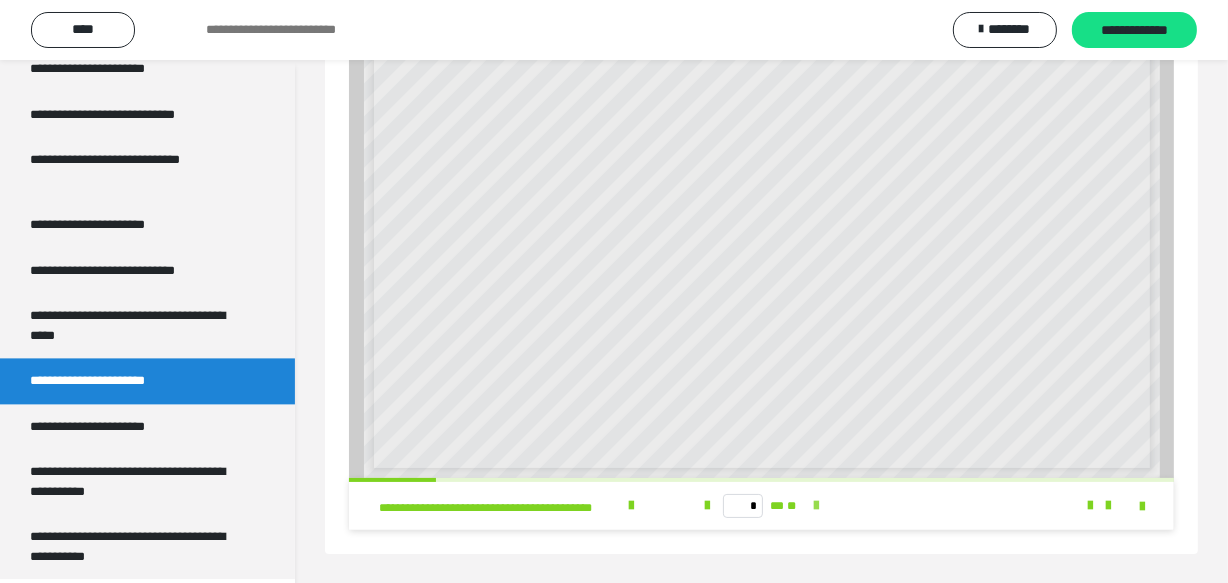 click at bounding box center (816, 506) 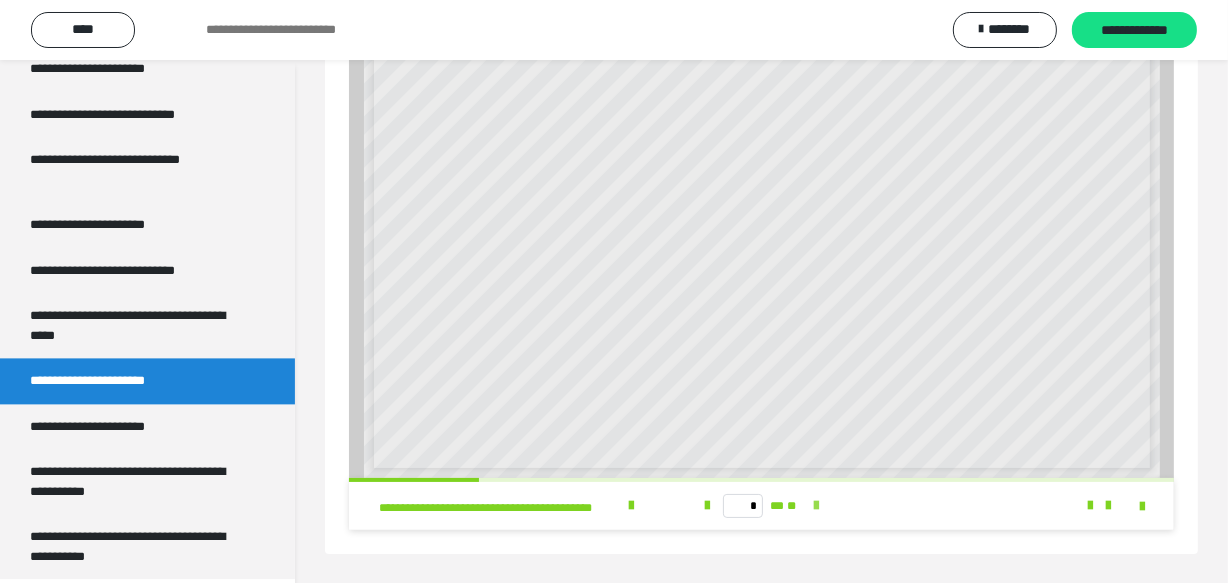 click at bounding box center (816, 506) 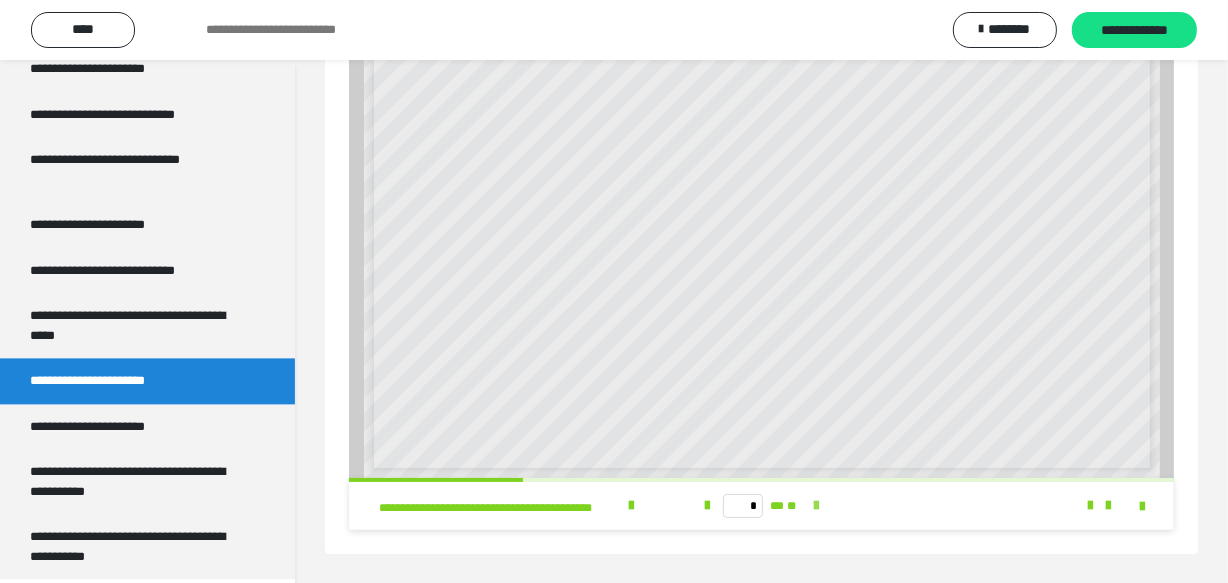 click at bounding box center [816, 506] 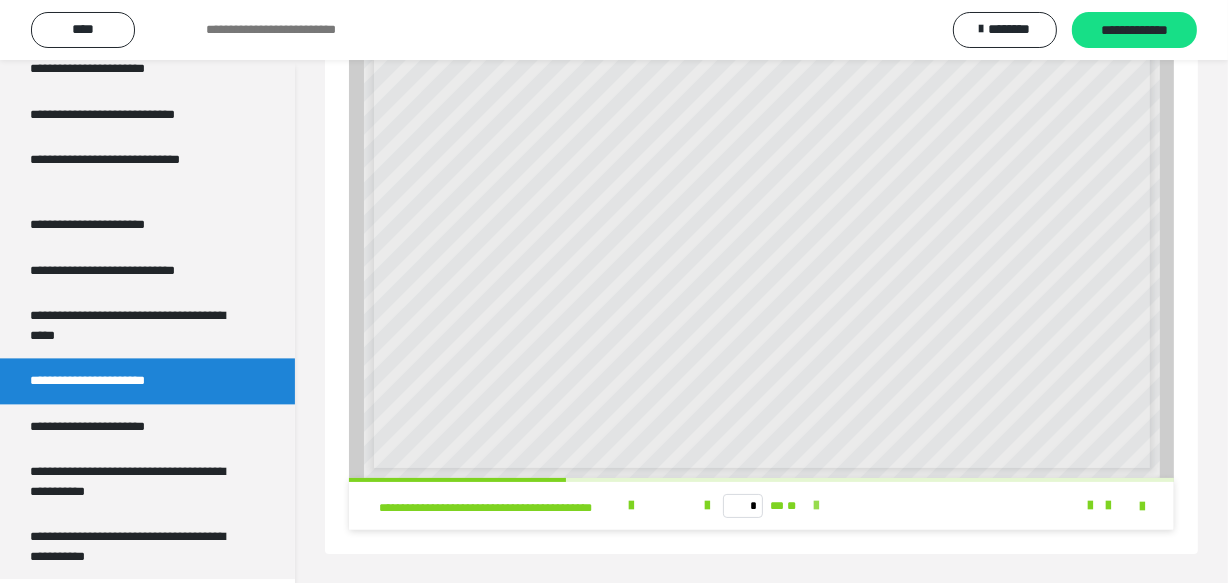 click at bounding box center (816, 506) 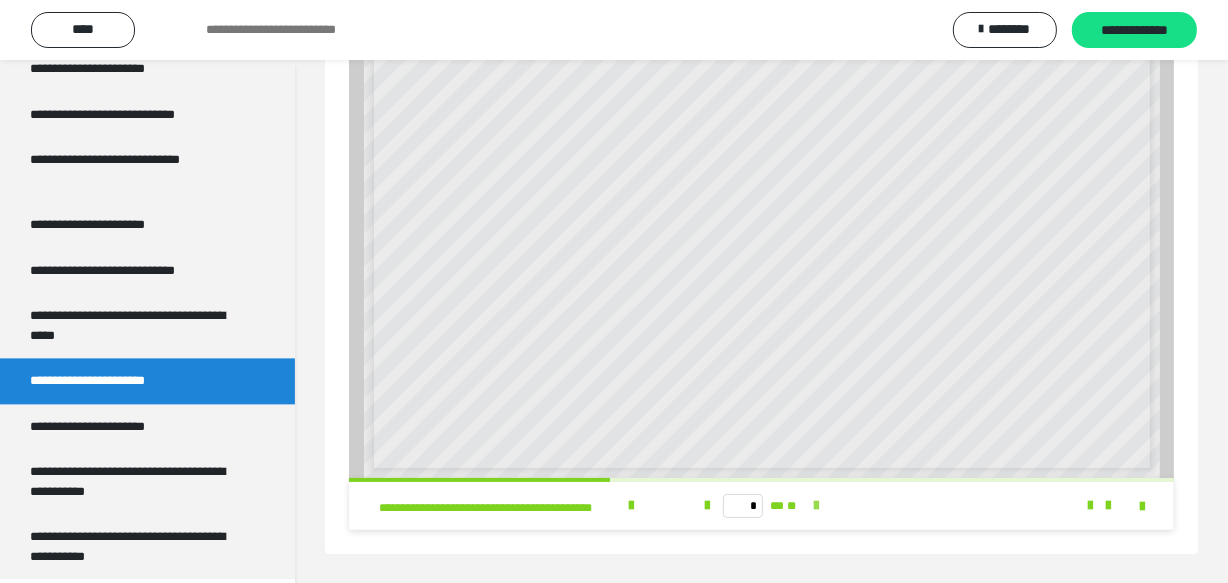 click at bounding box center (816, 506) 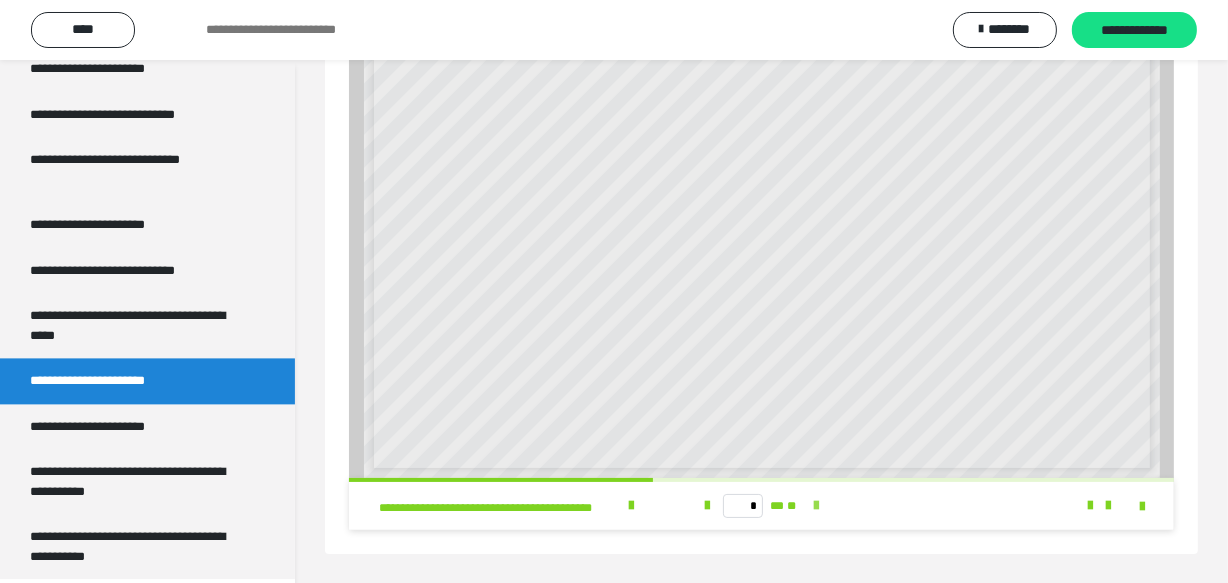click at bounding box center (816, 506) 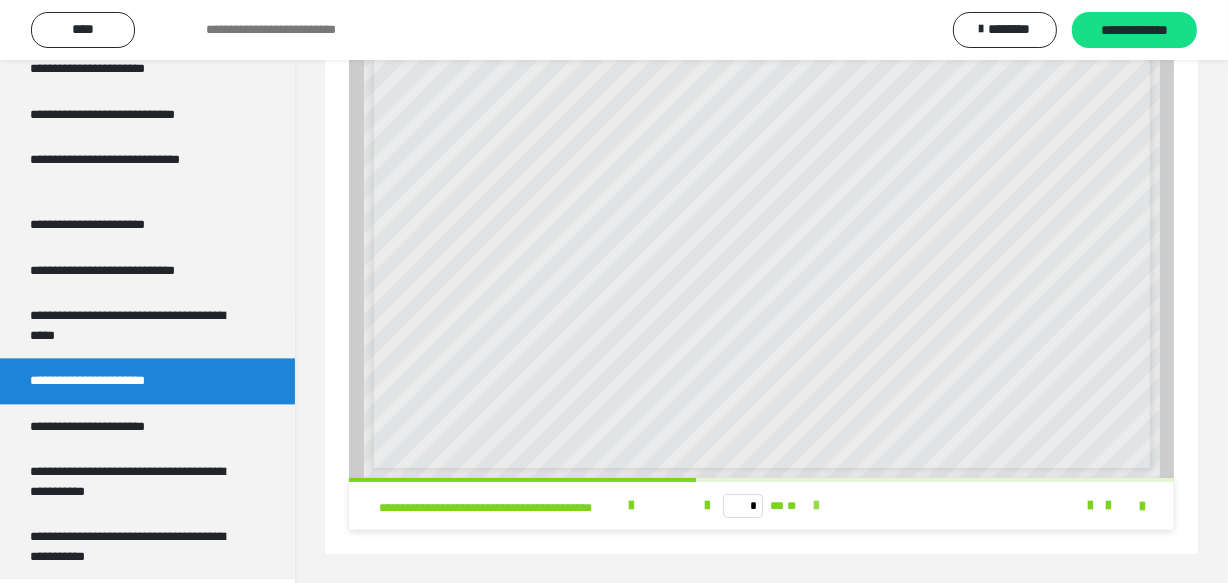 click at bounding box center (816, 506) 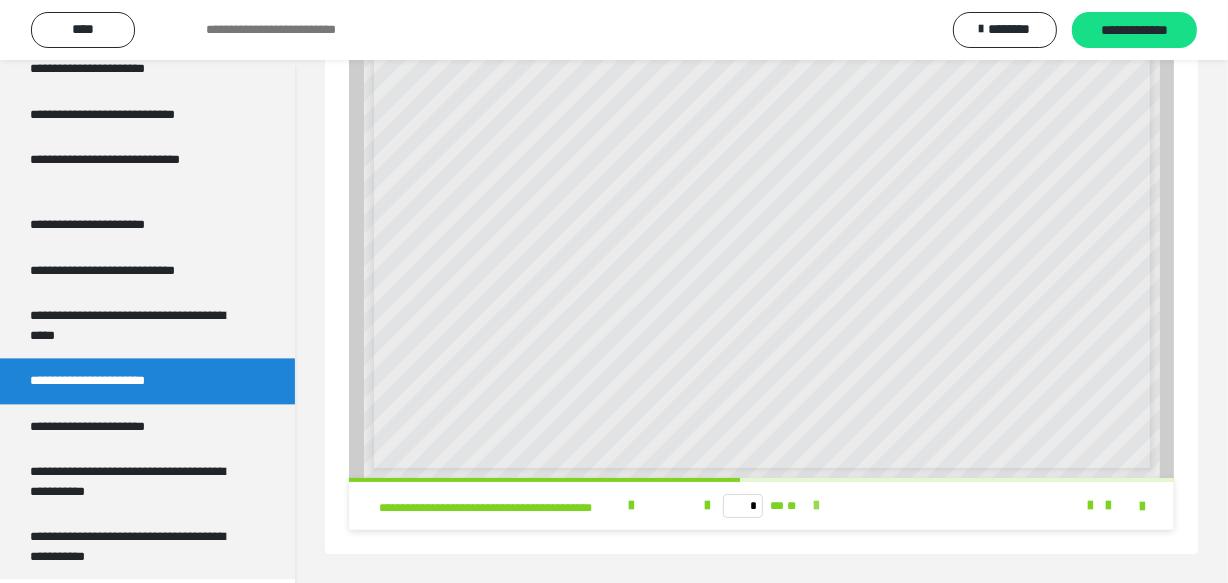 click at bounding box center (816, 506) 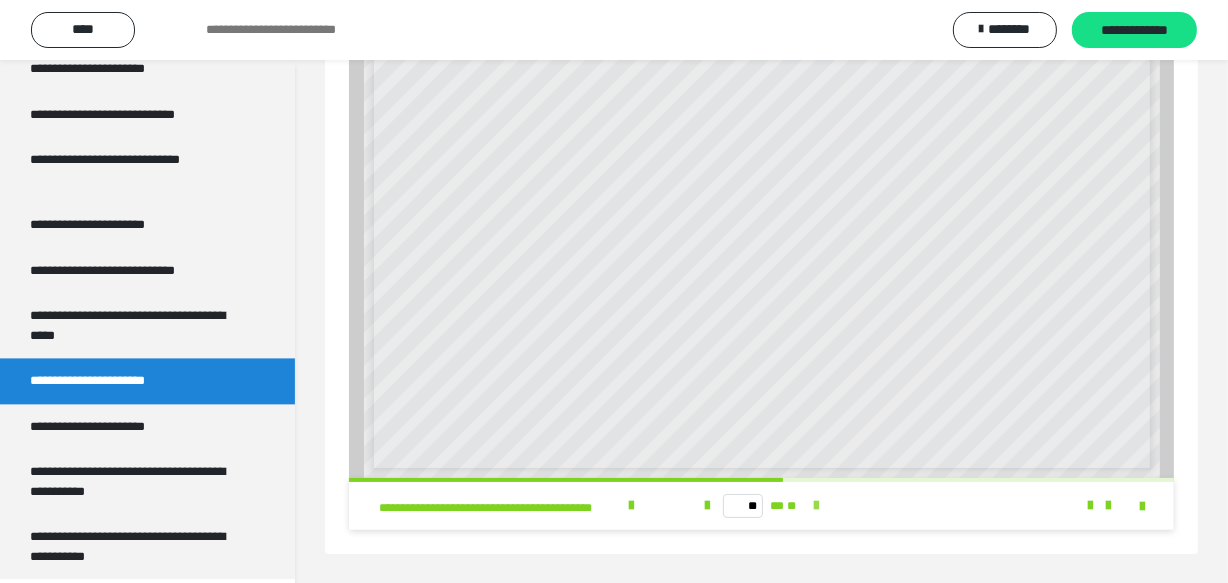 click at bounding box center [816, 506] 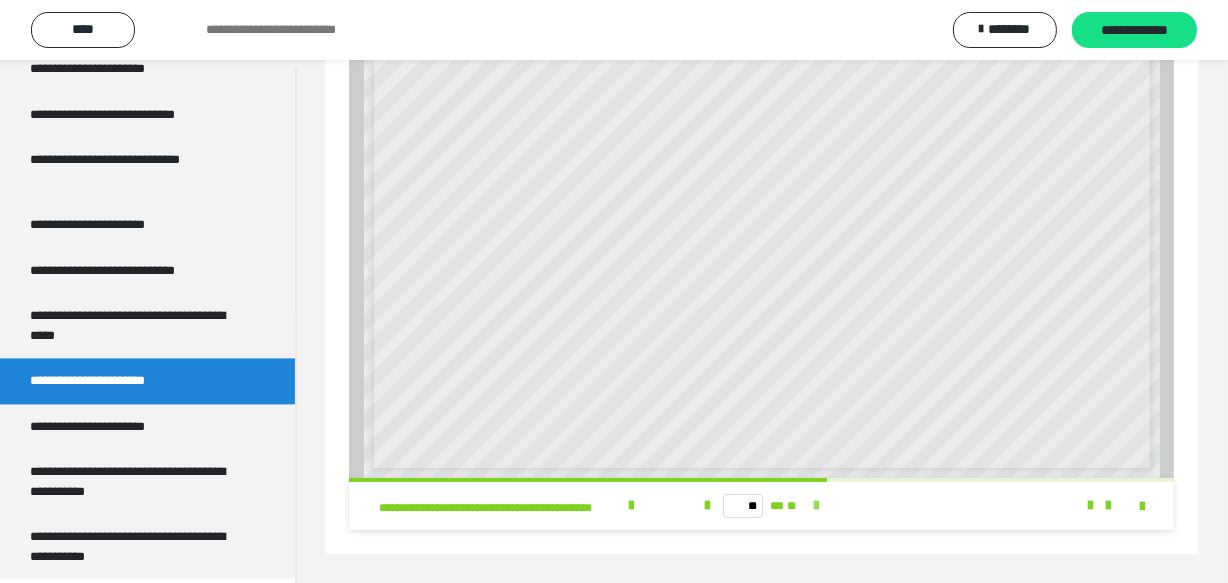 click at bounding box center [816, 506] 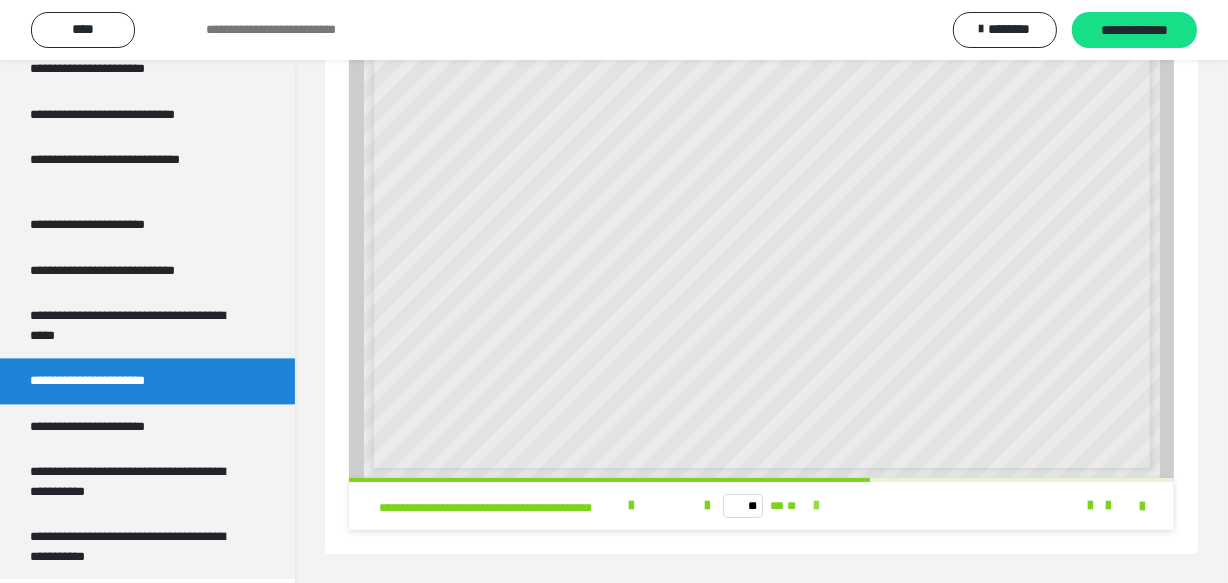 click at bounding box center [816, 506] 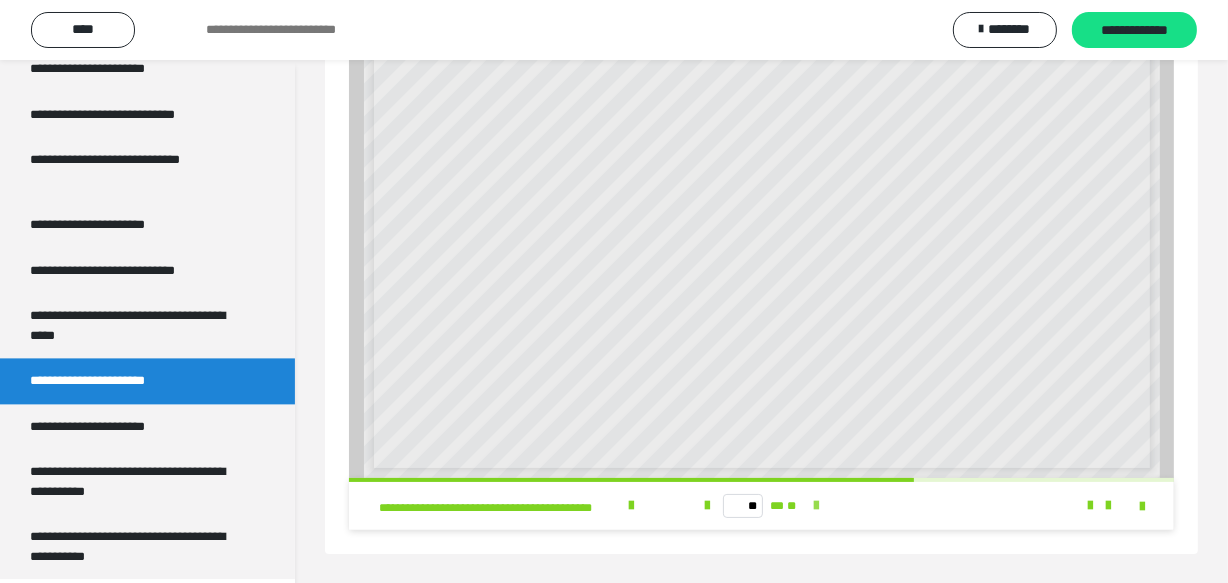 click at bounding box center [816, 506] 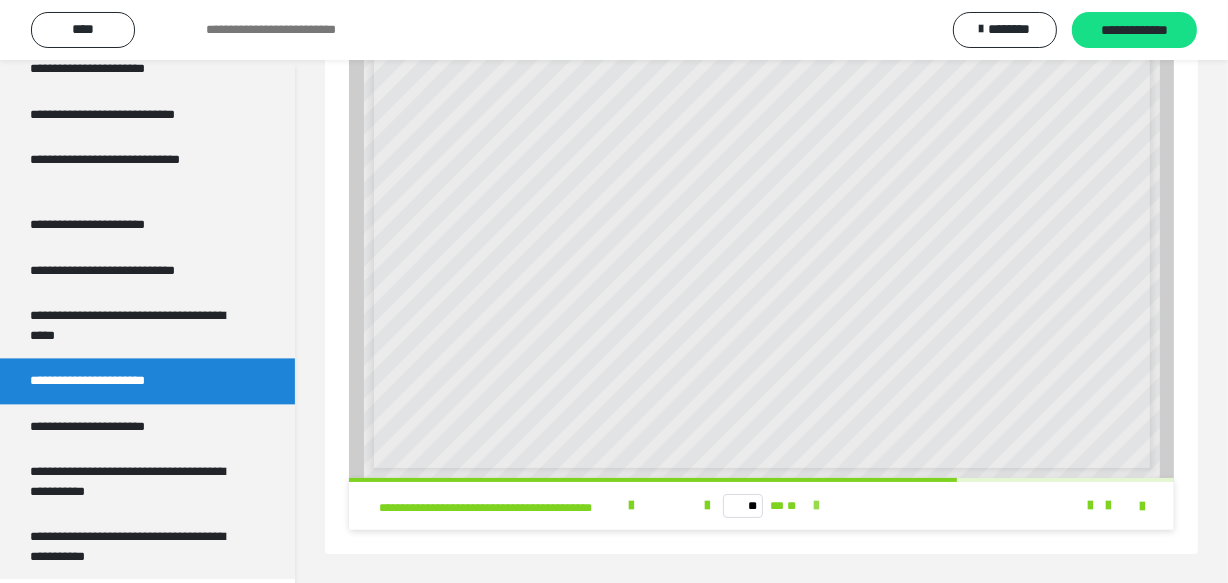 click at bounding box center [816, 506] 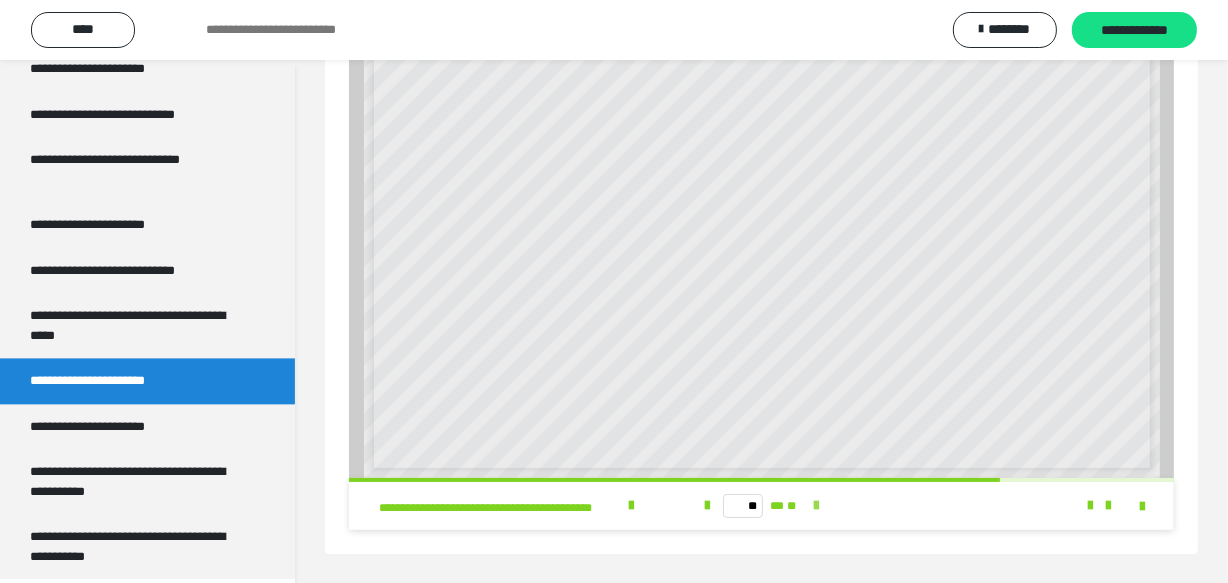 click at bounding box center [816, 506] 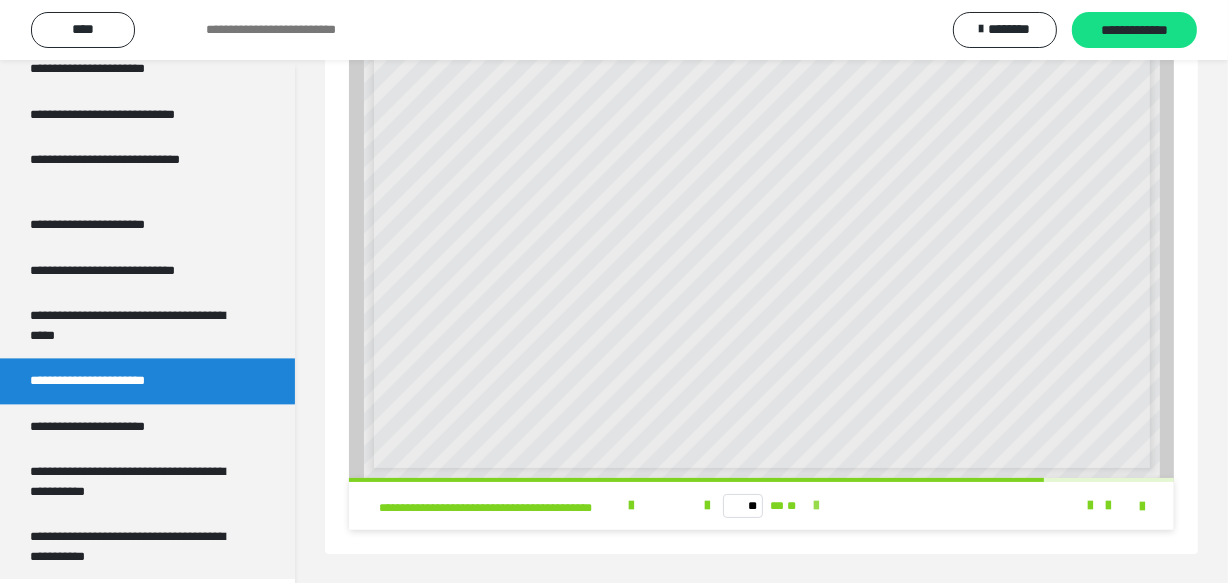 click at bounding box center (816, 506) 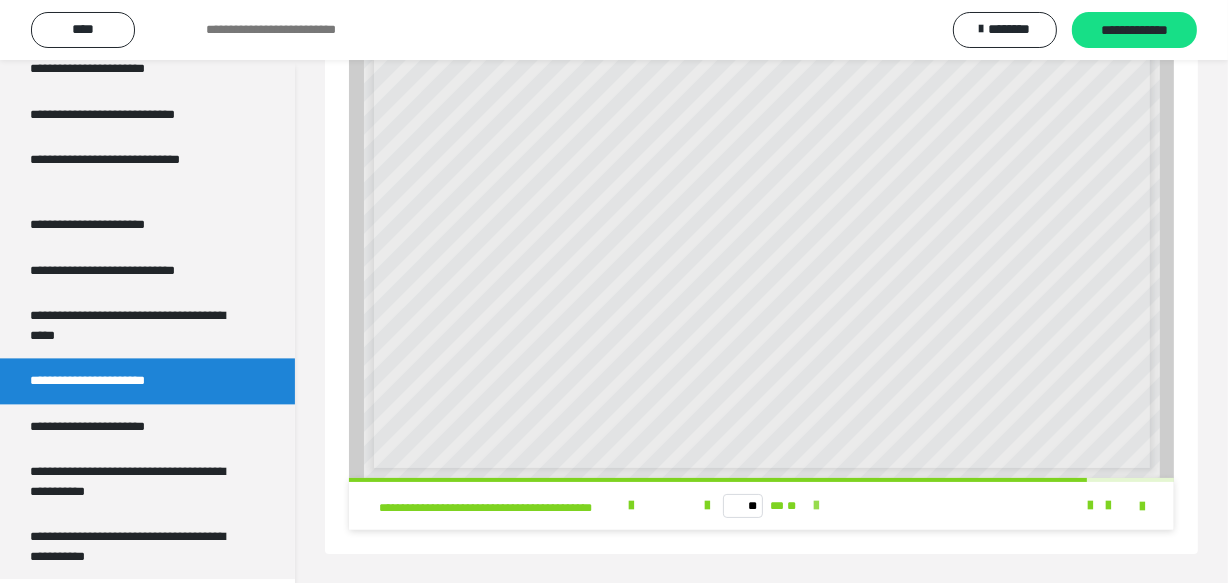 click at bounding box center (816, 506) 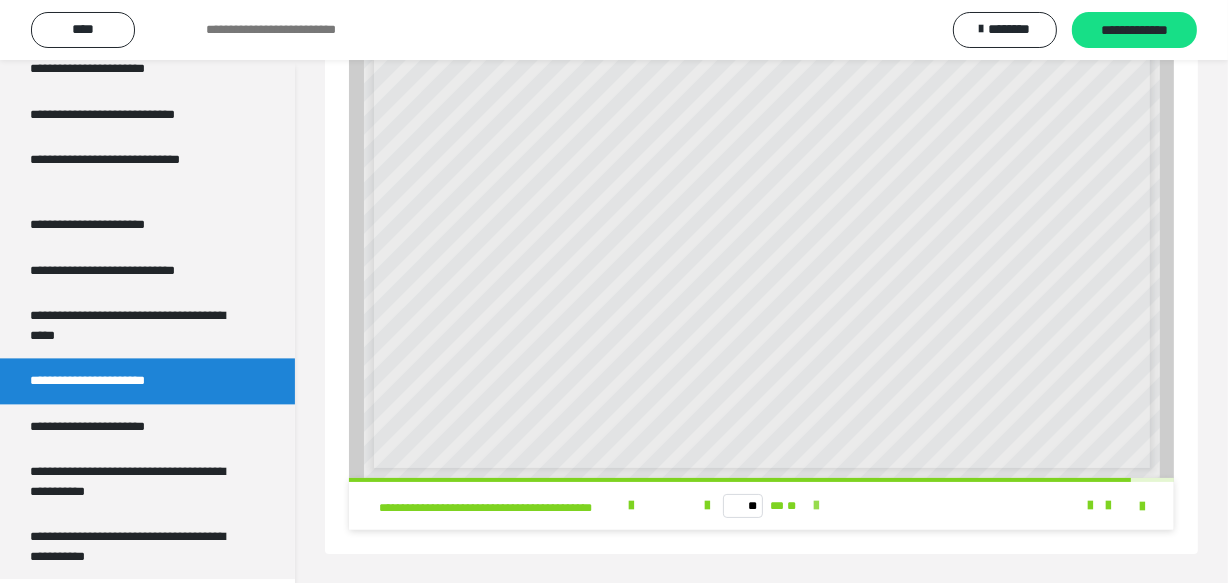 click at bounding box center (816, 506) 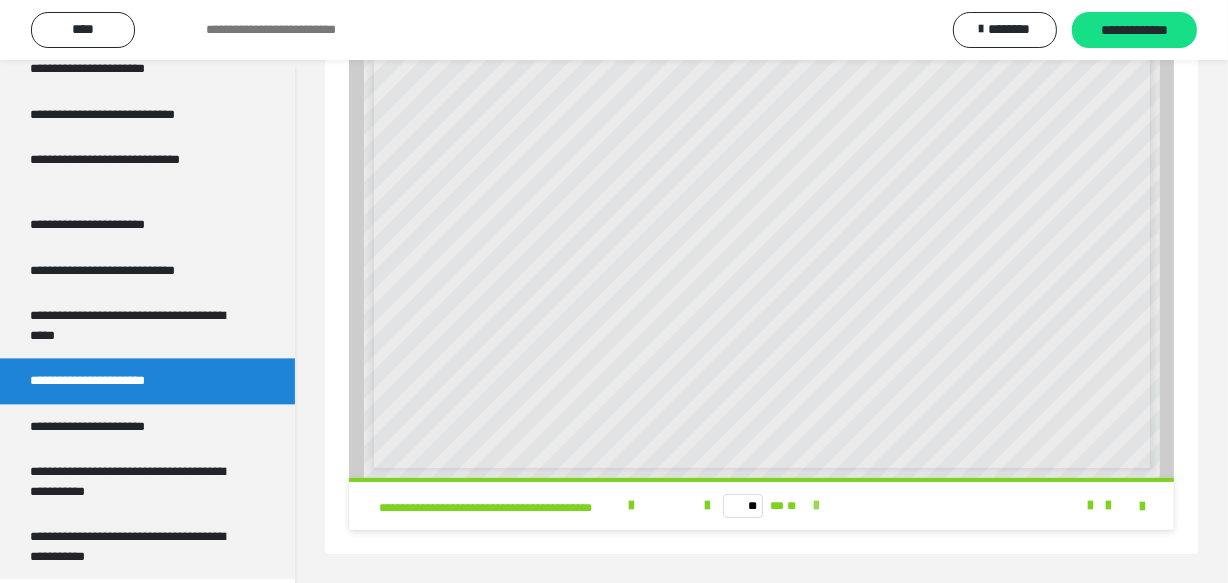 click on "** ** **" at bounding box center (761, 506) 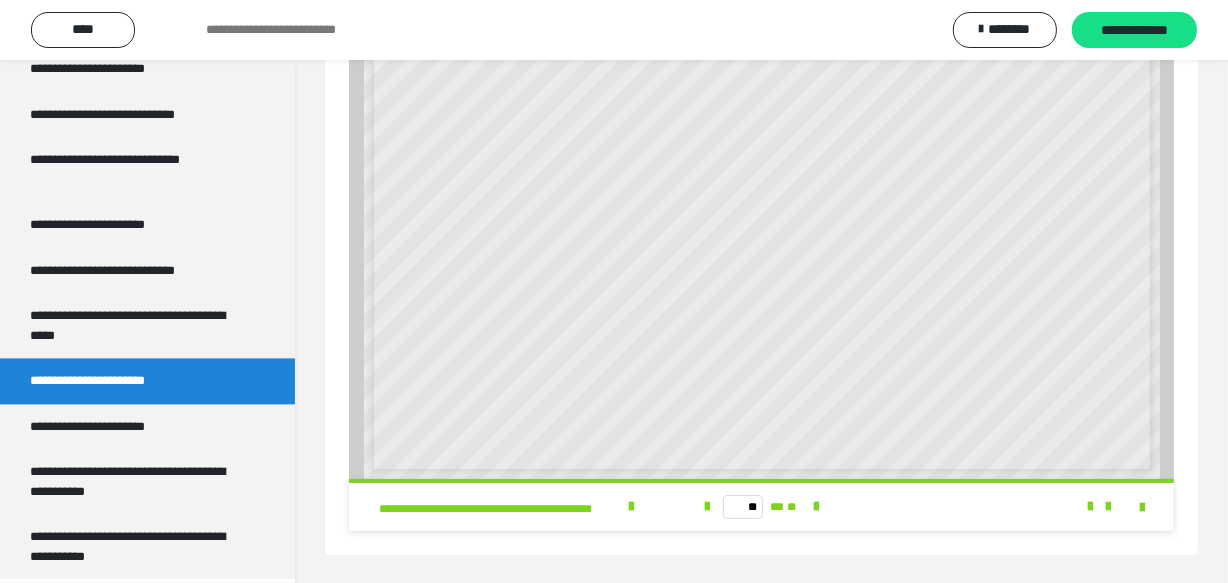 scroll, scrollTop: 111, scrollLeft: 0, axis: vertical 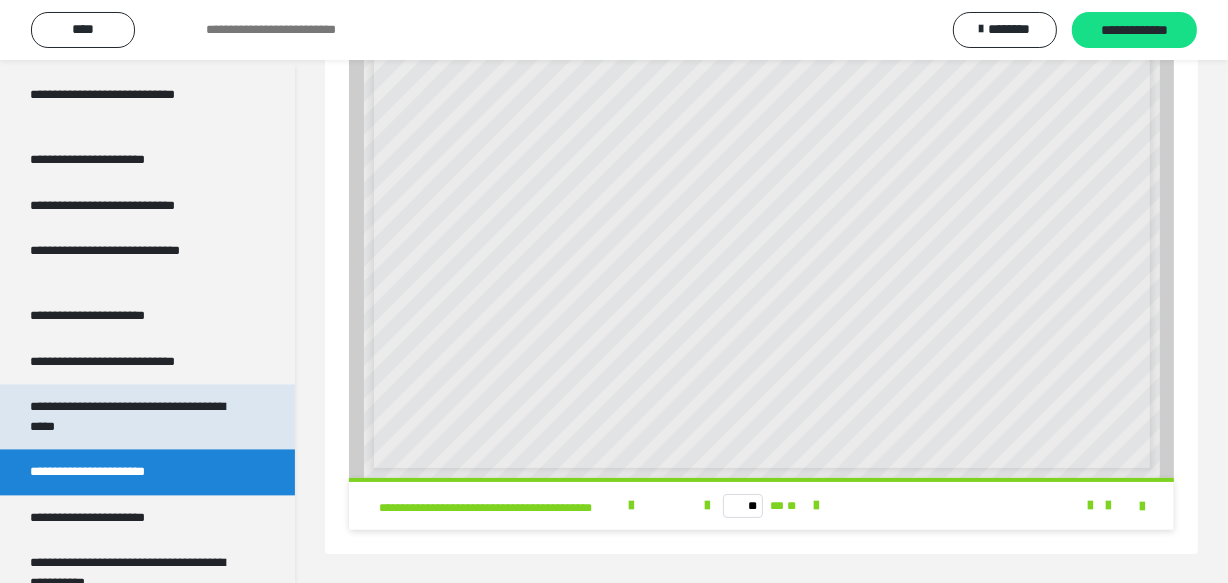 click on "**********" at bounding box center [132, 416] 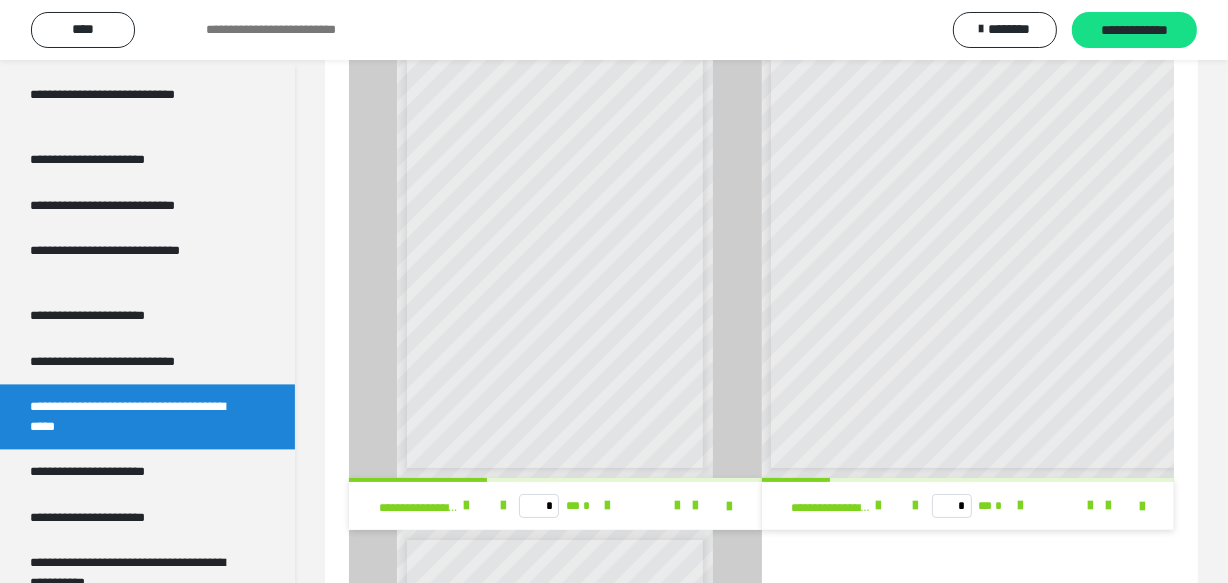 scroll, scrollTop: 6, scrollLeft: 0, axis: vertical 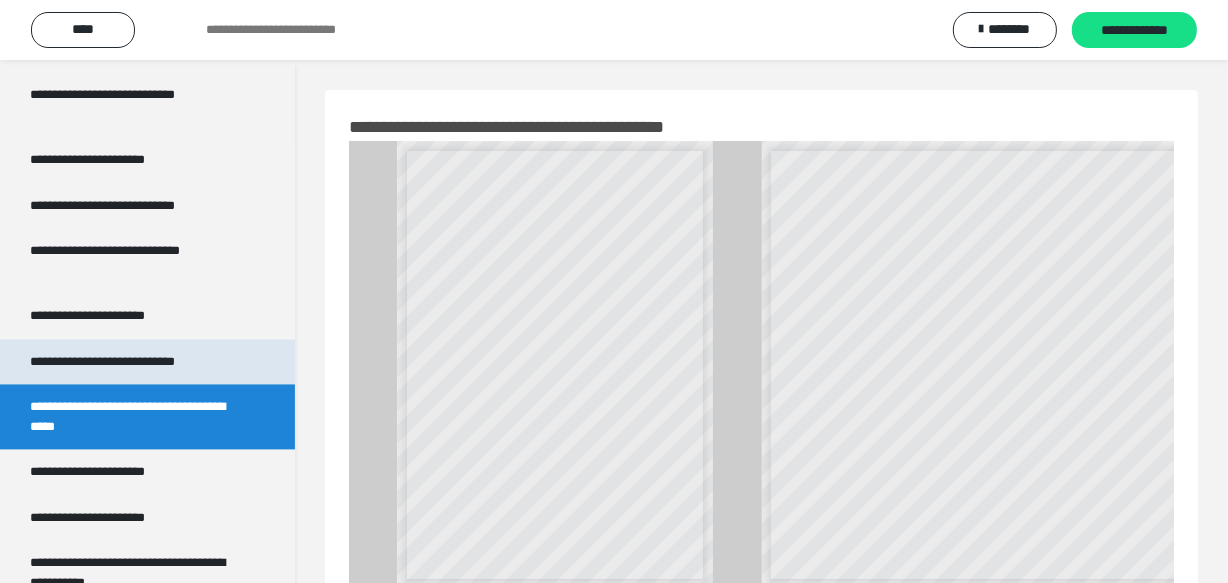 click on "**********" at bounding box center (129, 361) 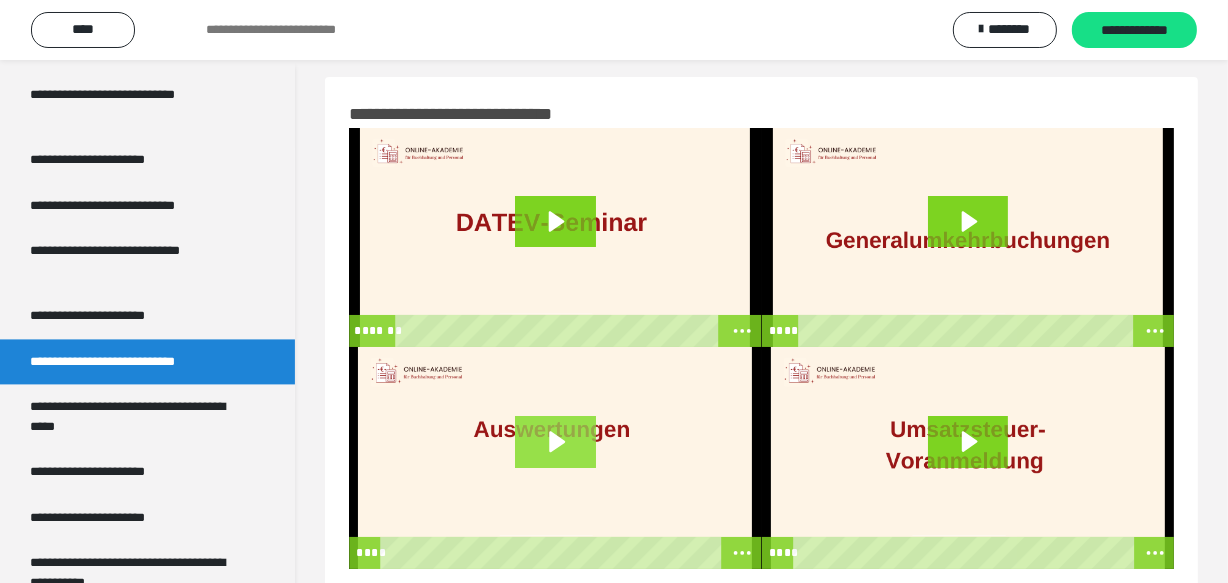 scroll, scrollTop: 0, scrollLeft: 0, axis: both 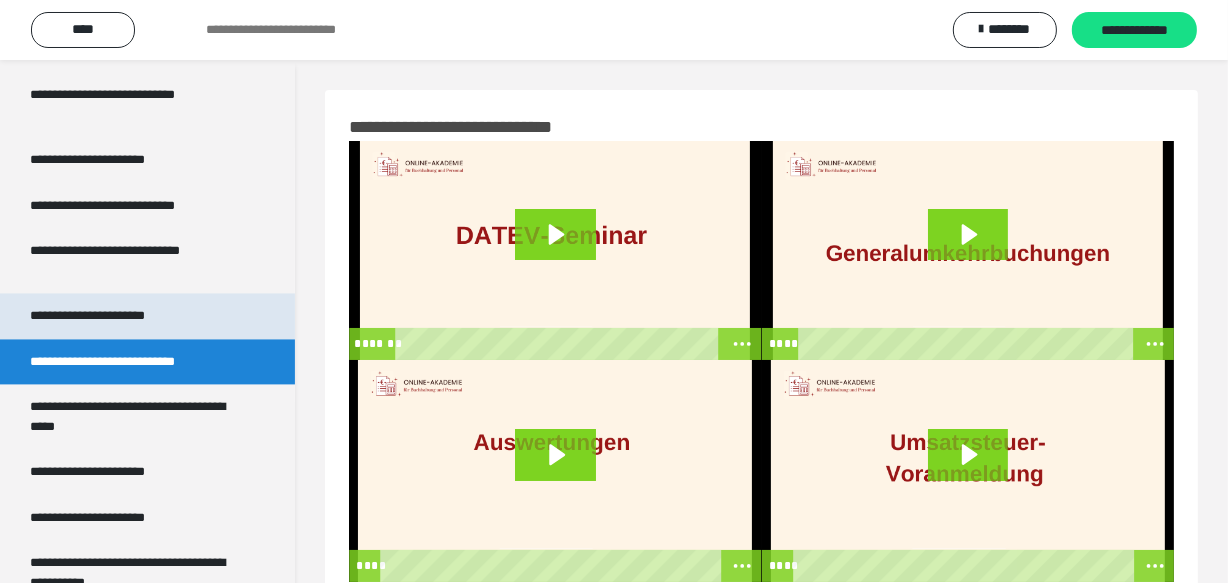 click on "**********" at bounding box center (109, 315) 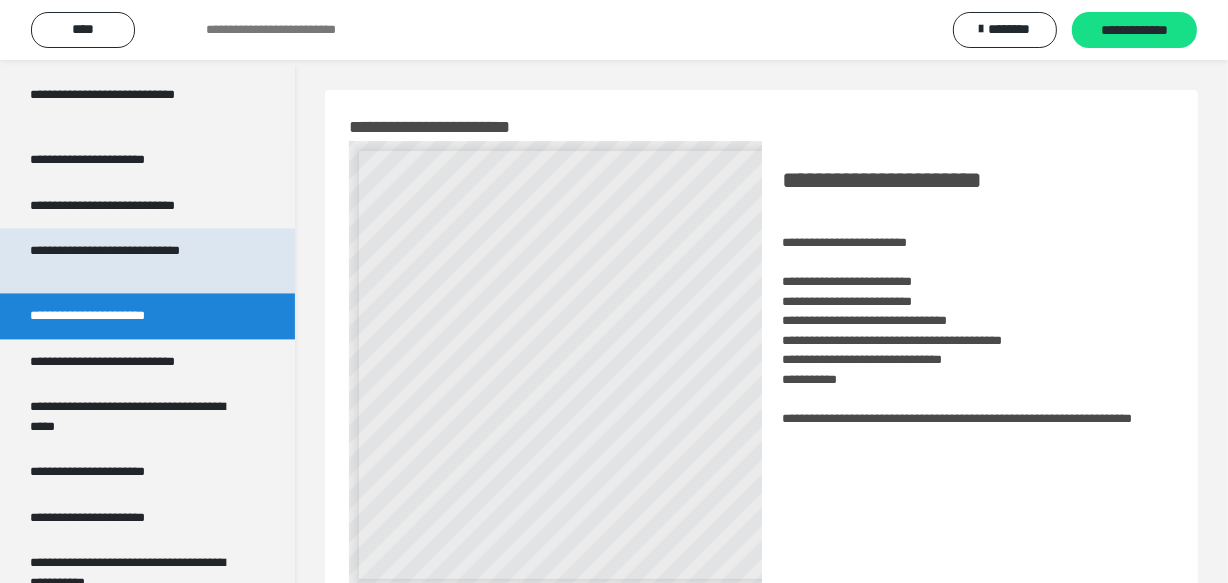 click on "**********" at bounding box center (132, 260) 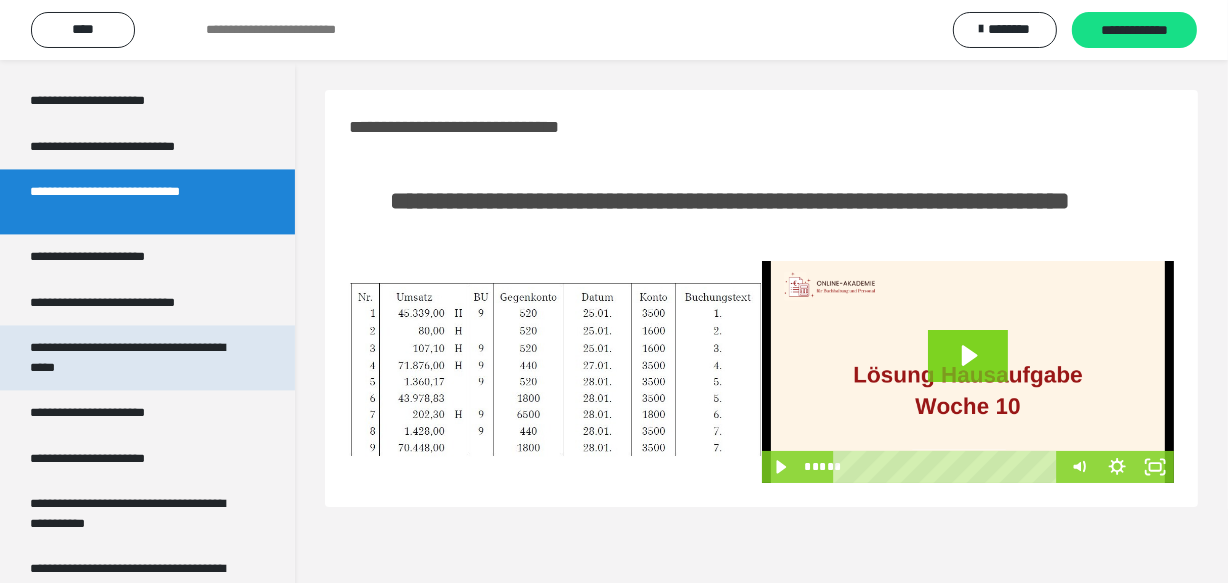 scroll, scrollTop: 3815, scrollLeft: 0, axis: vertical 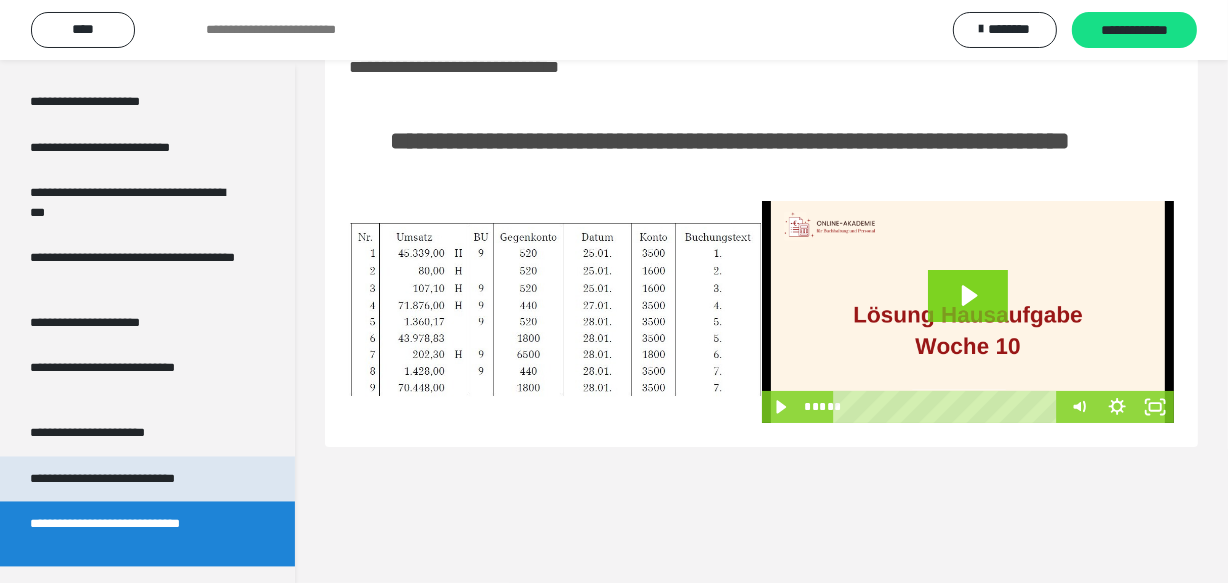 click on "**********" at bounding box center (131, 478) 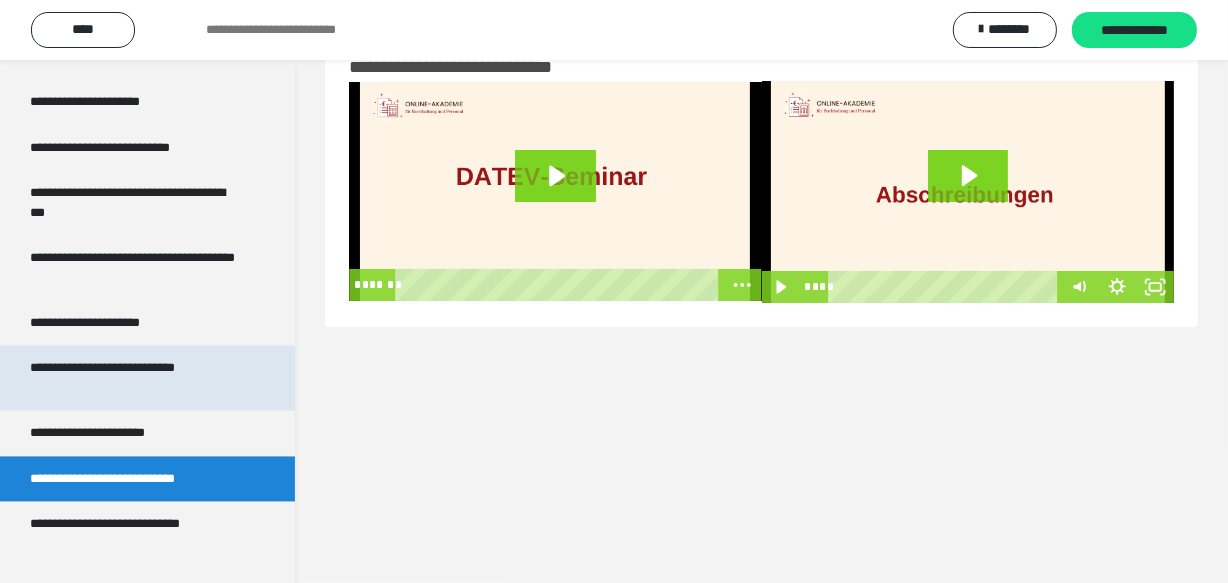 click on "**********" at bounding box center (132, 377) 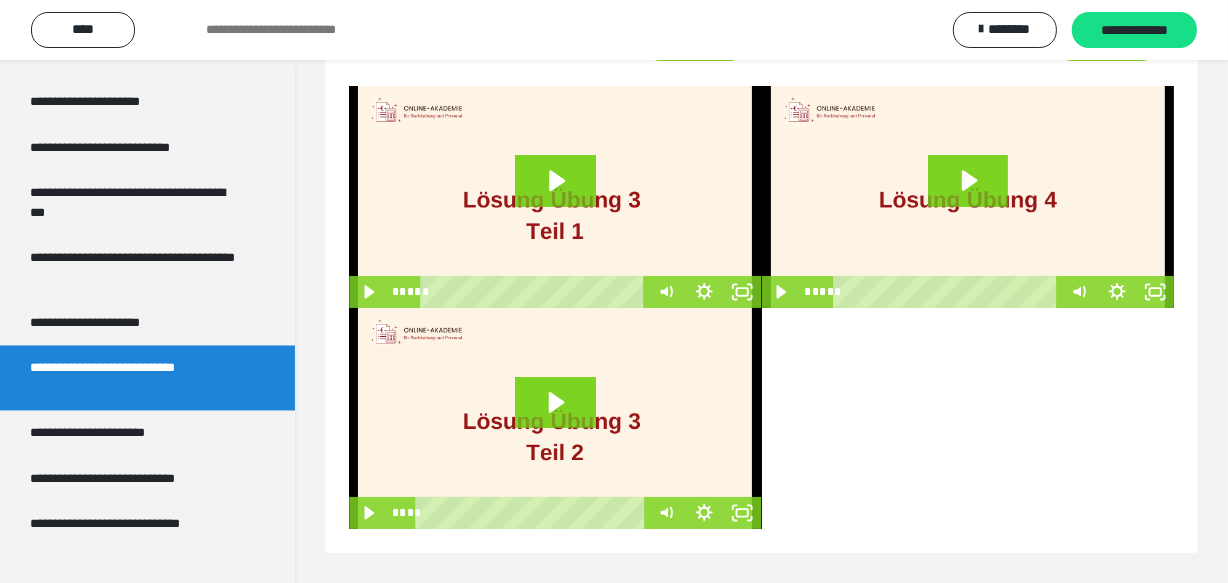 scroll, scrollTop: 0, scrollLeft: 0, axis: both 